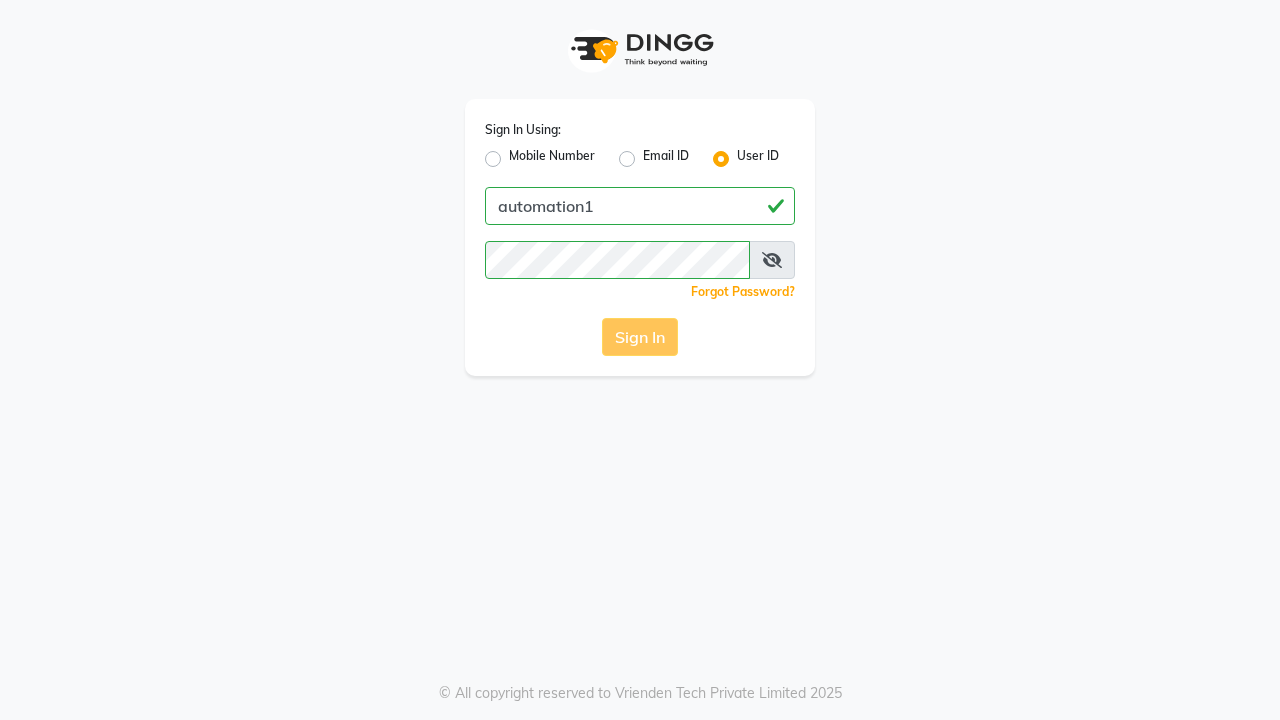 scroll, scrollTop: 0, scrollLeft: 0, axis: both 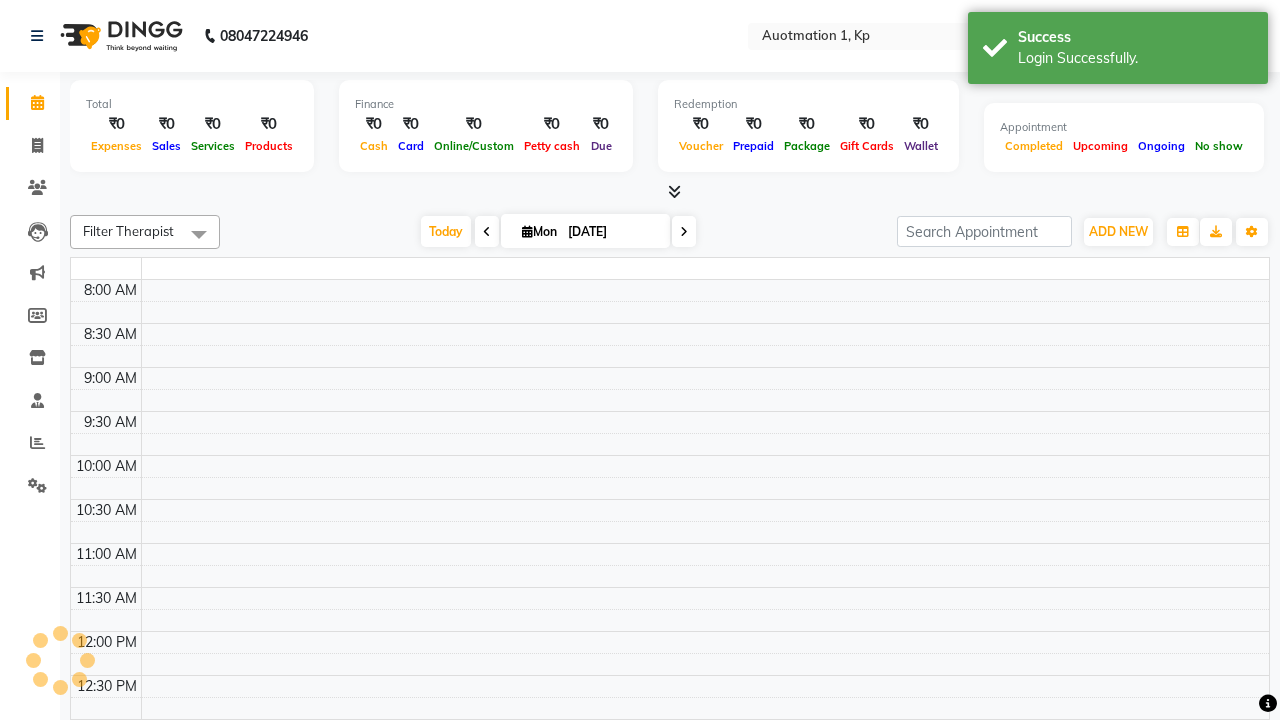 select on "en" 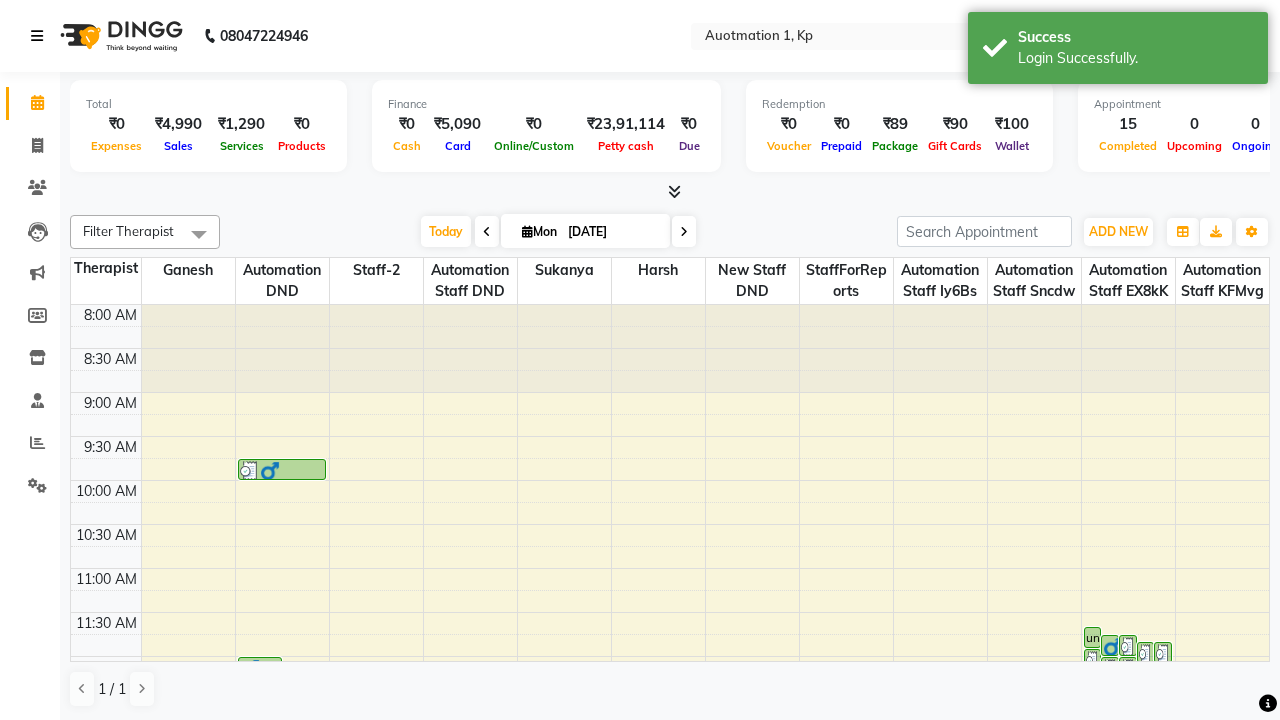 click at bounding box center (37, 36) 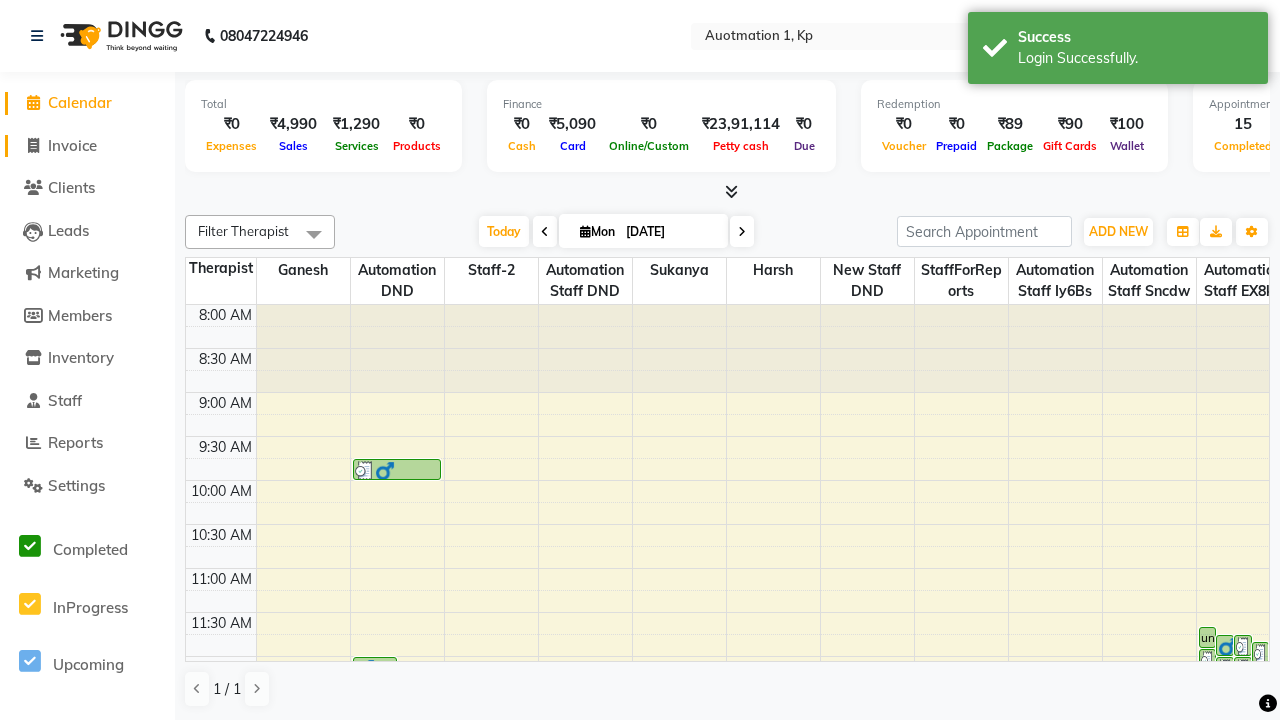 click on "Invoice" 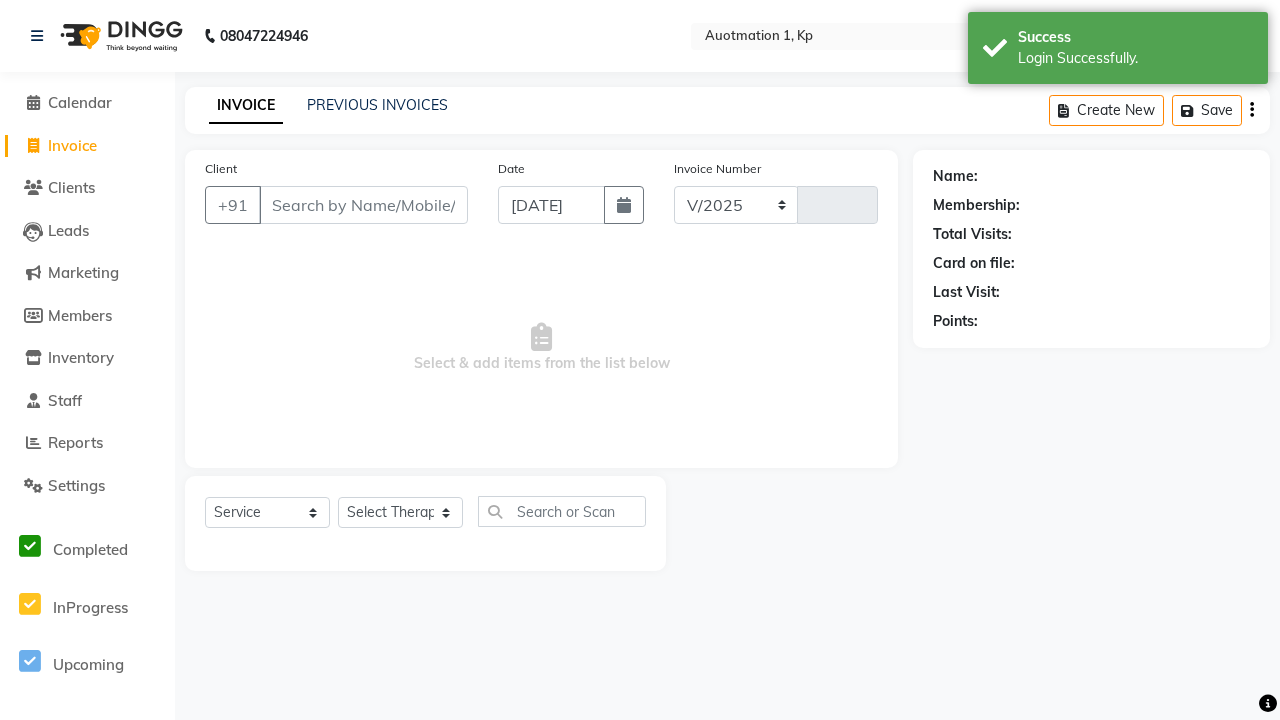 select on "150" 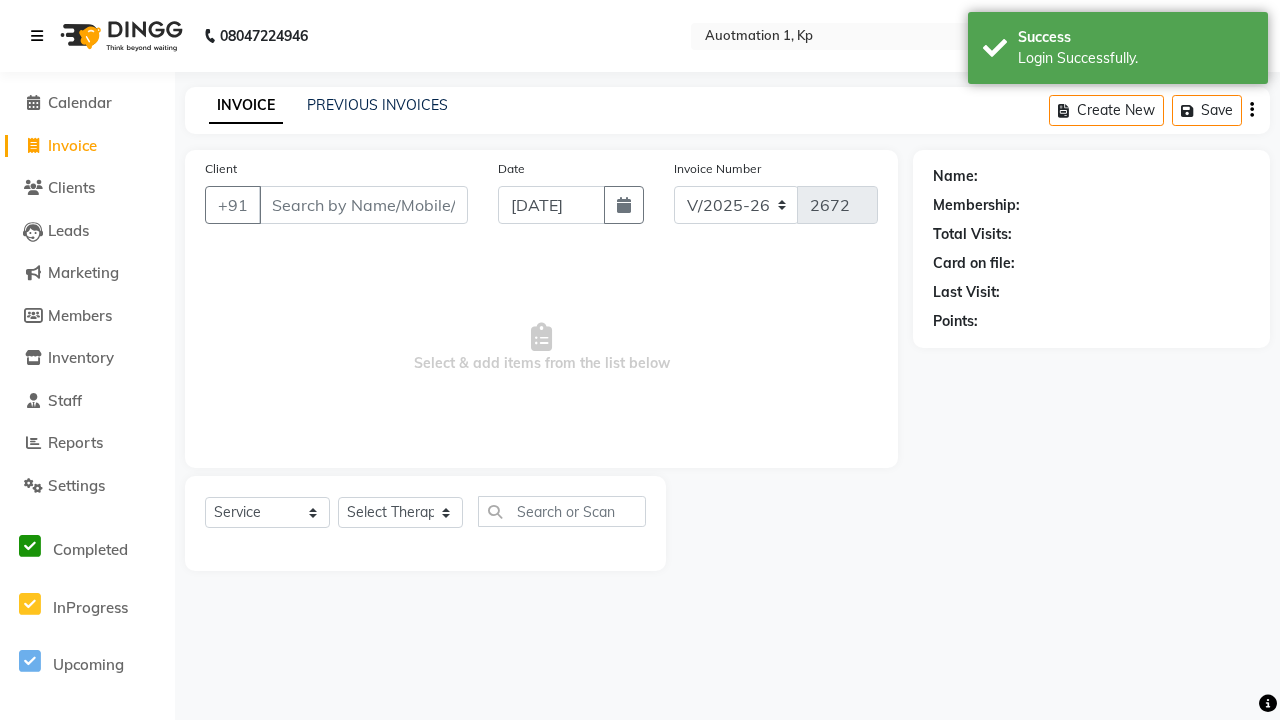 click at bounding box center [37, 36] 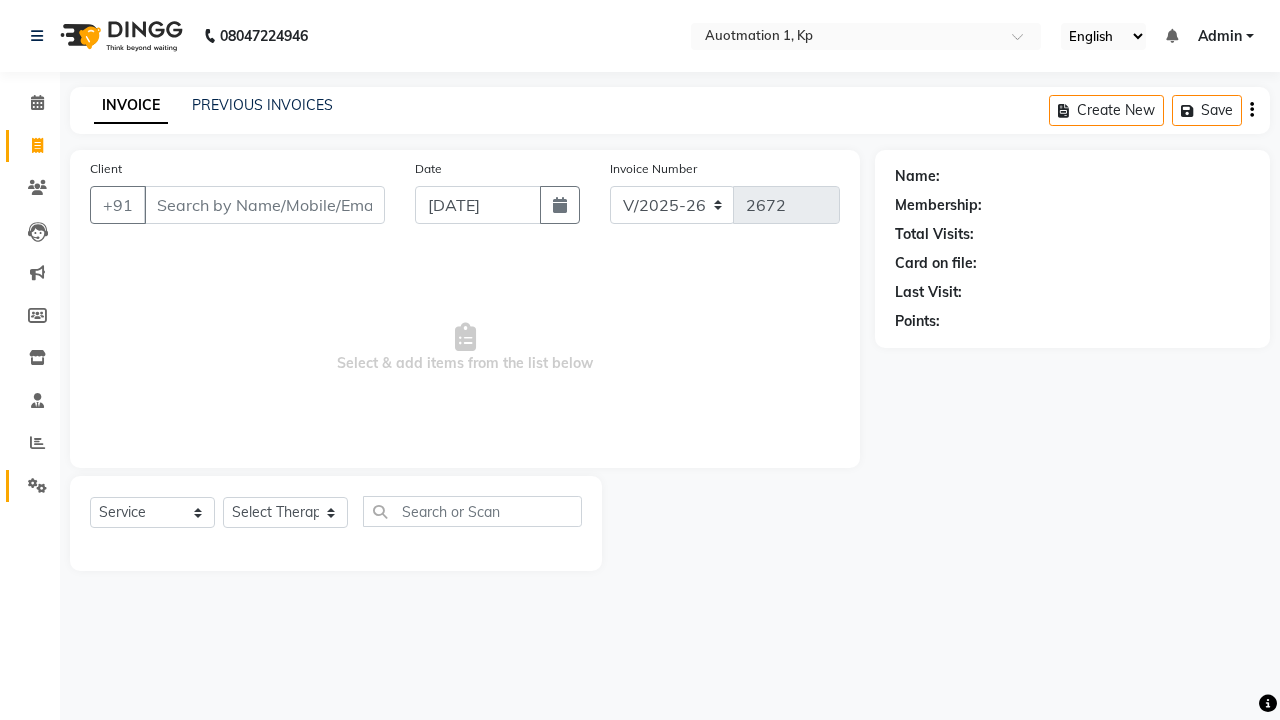 click 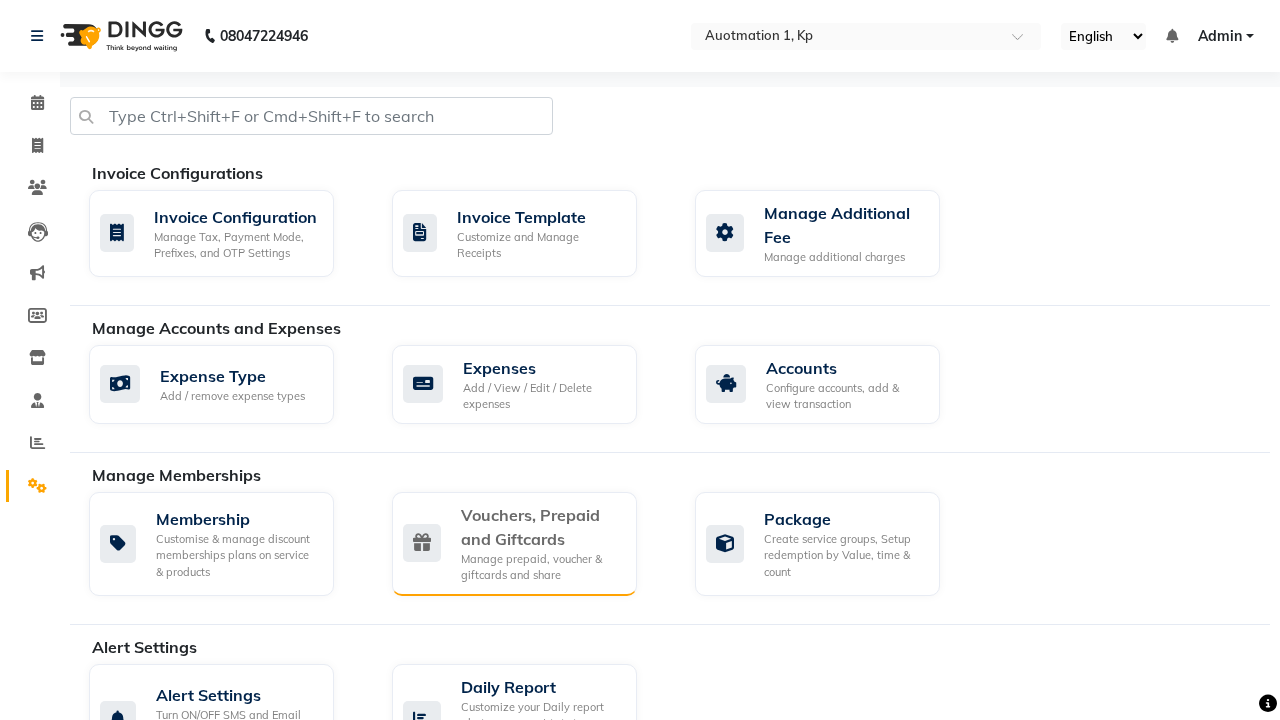 click on "Vouchers, Prepaid and Giftcards" 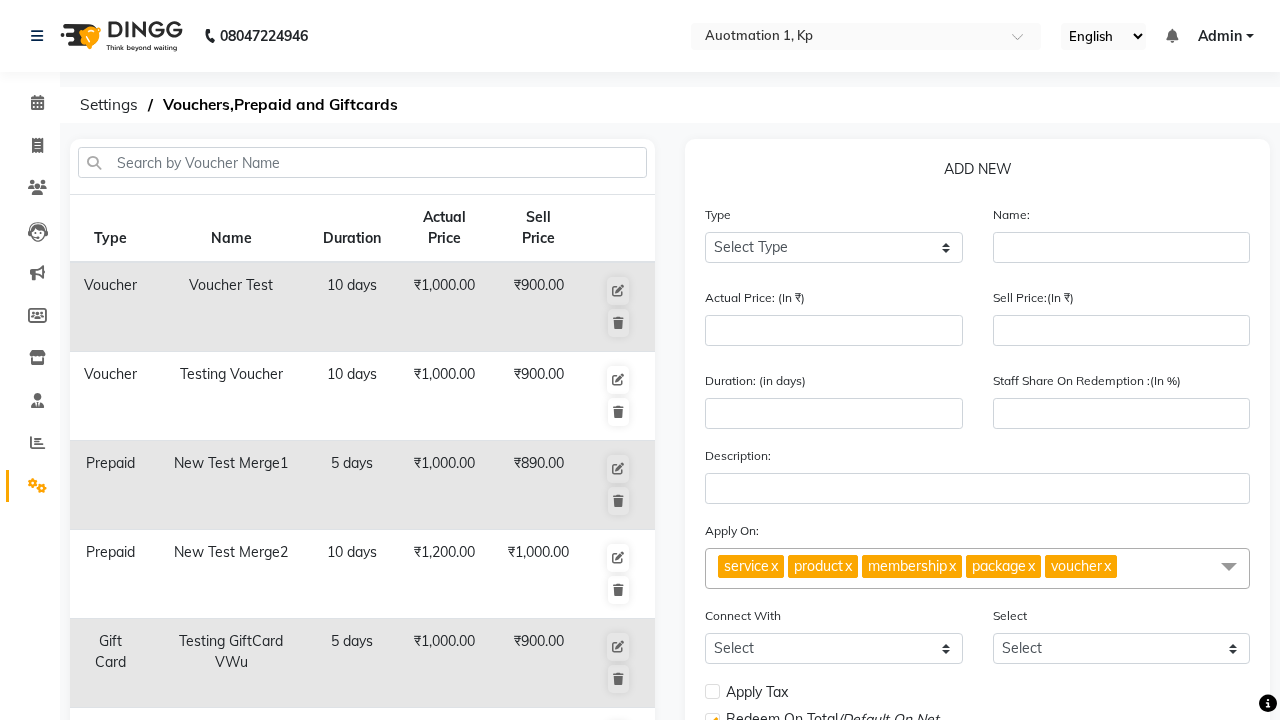 select on "V" 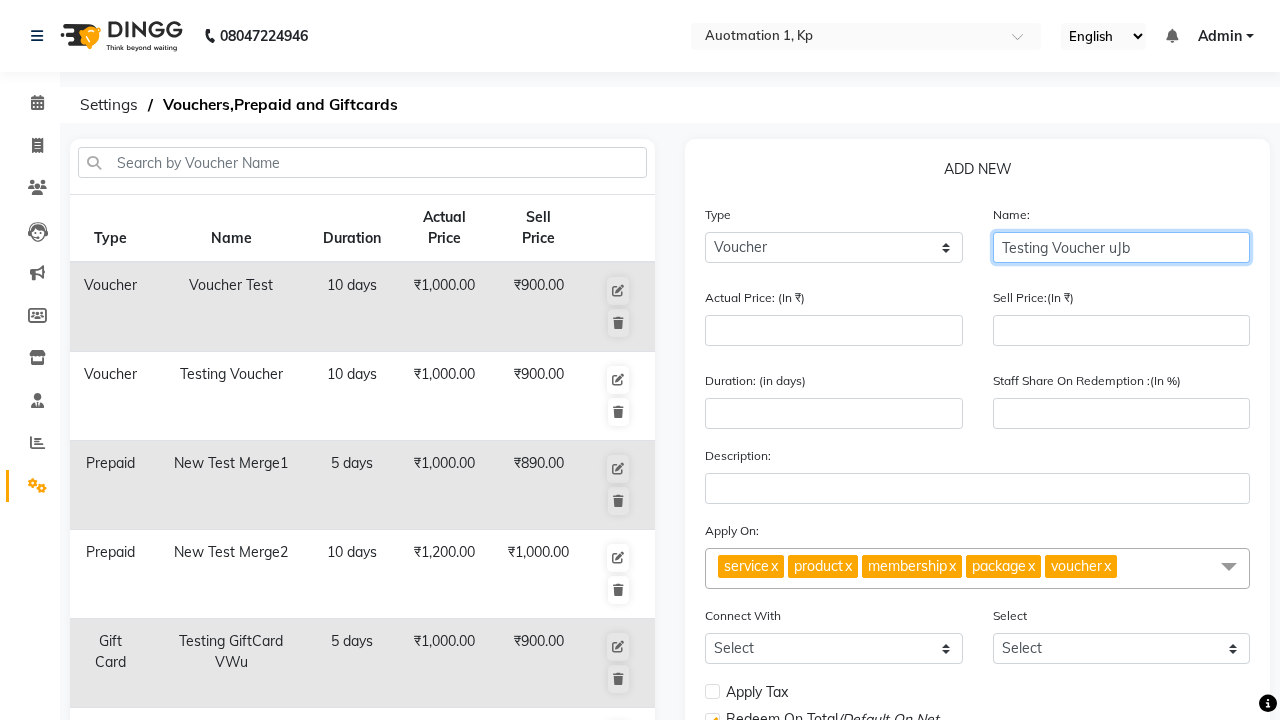 type on "Testing Voucher uJb" 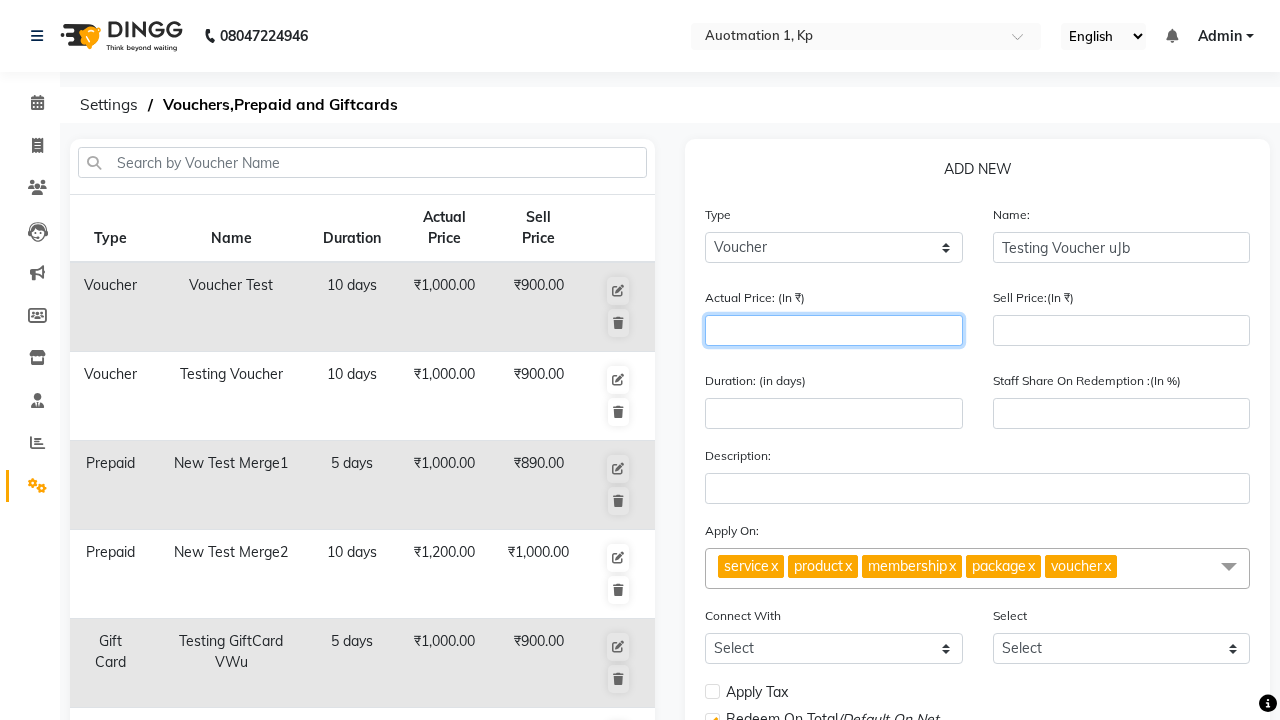 type on "1500" 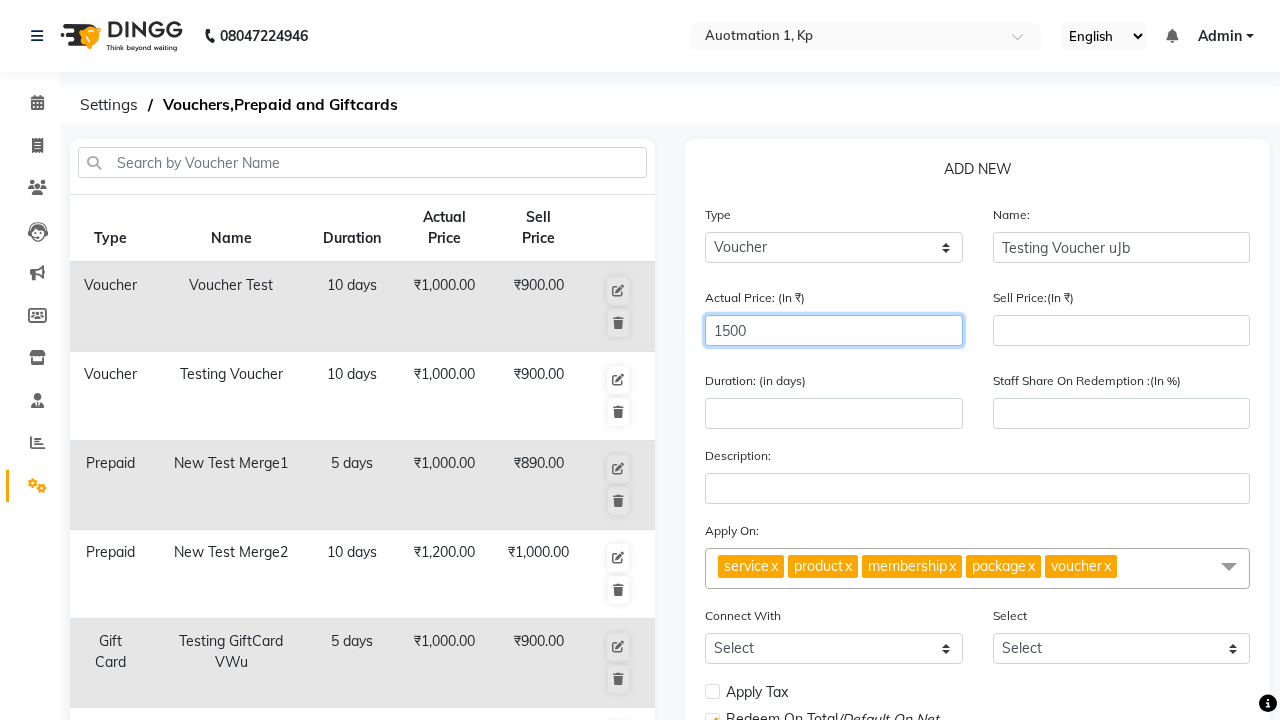 type on "0" 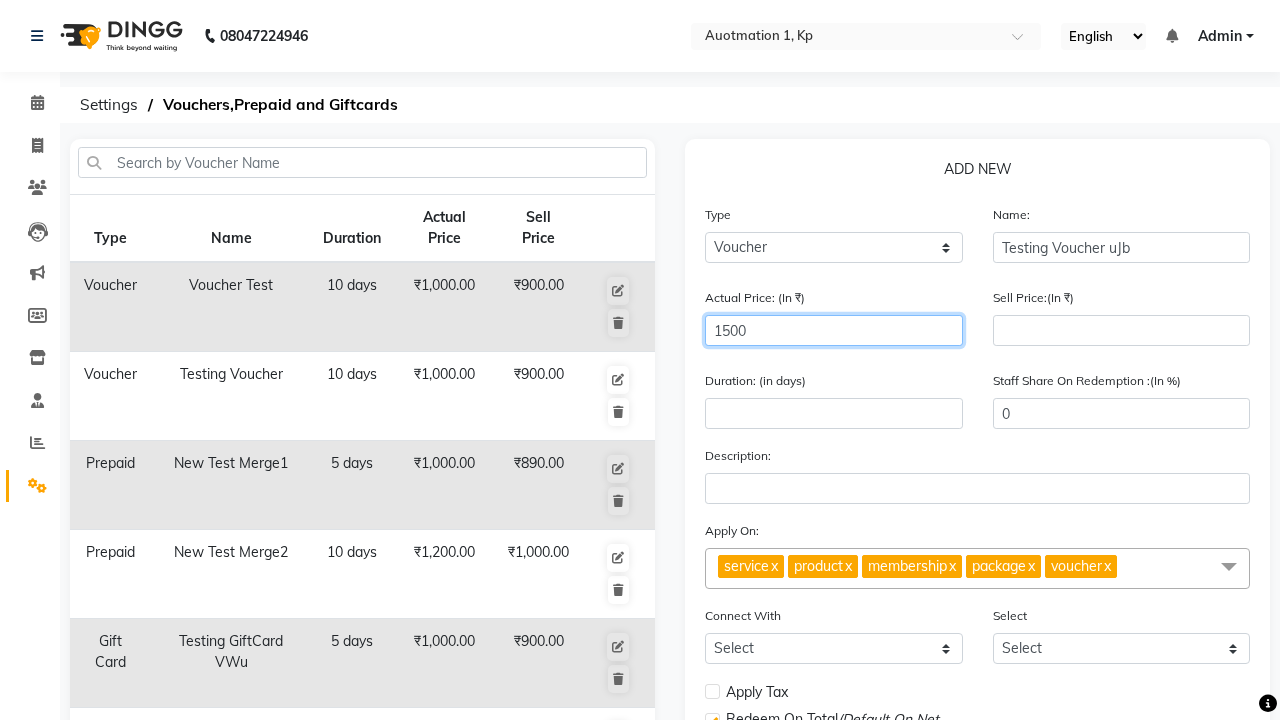 type on "1500" 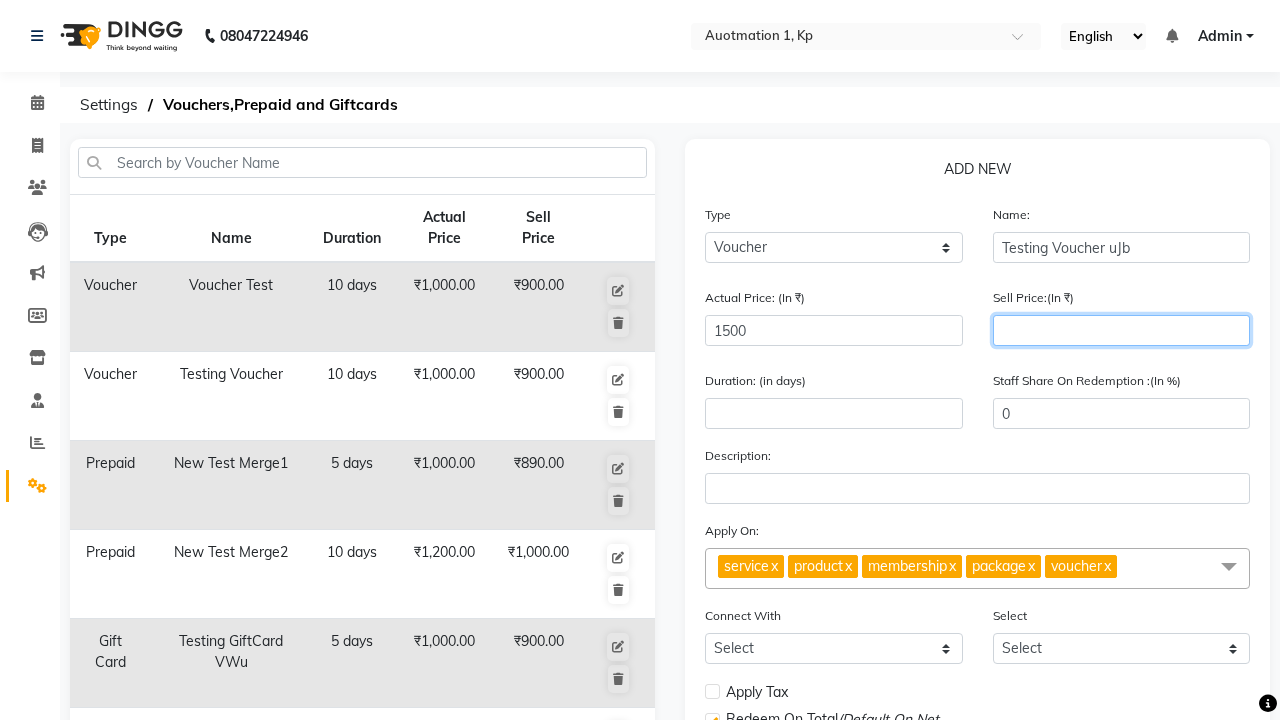 type on "1200" 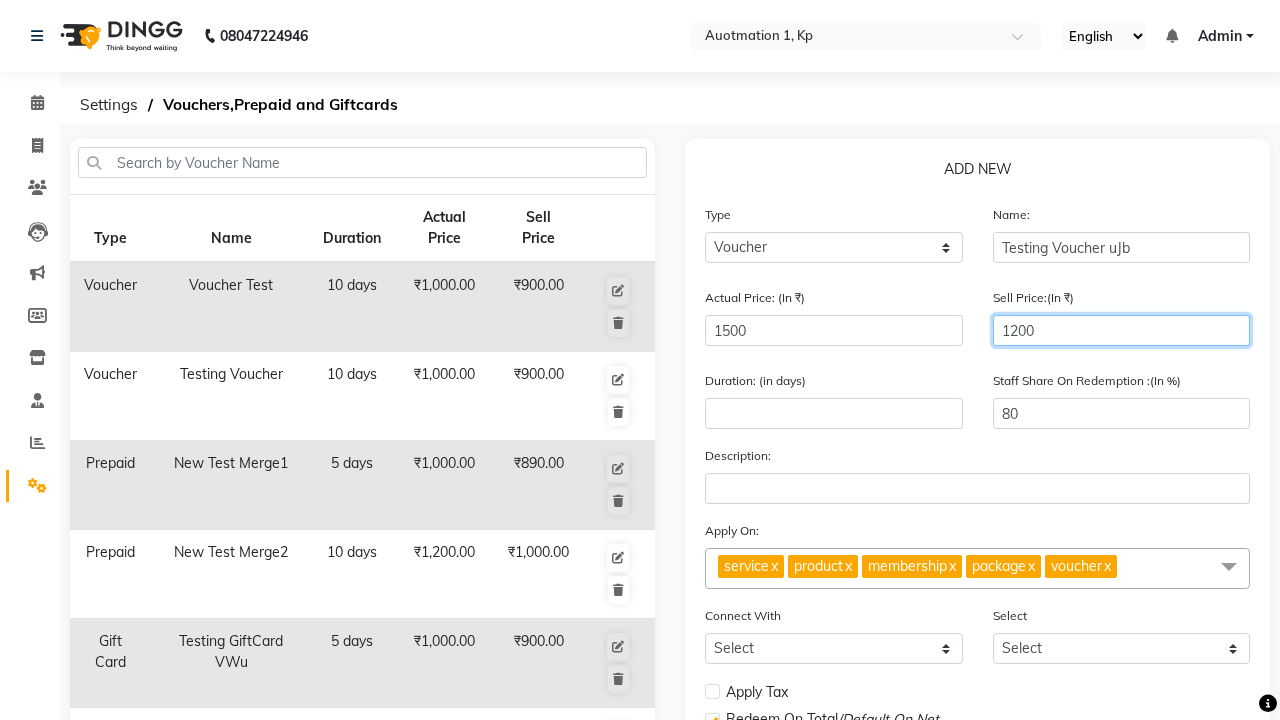 type on "1200" 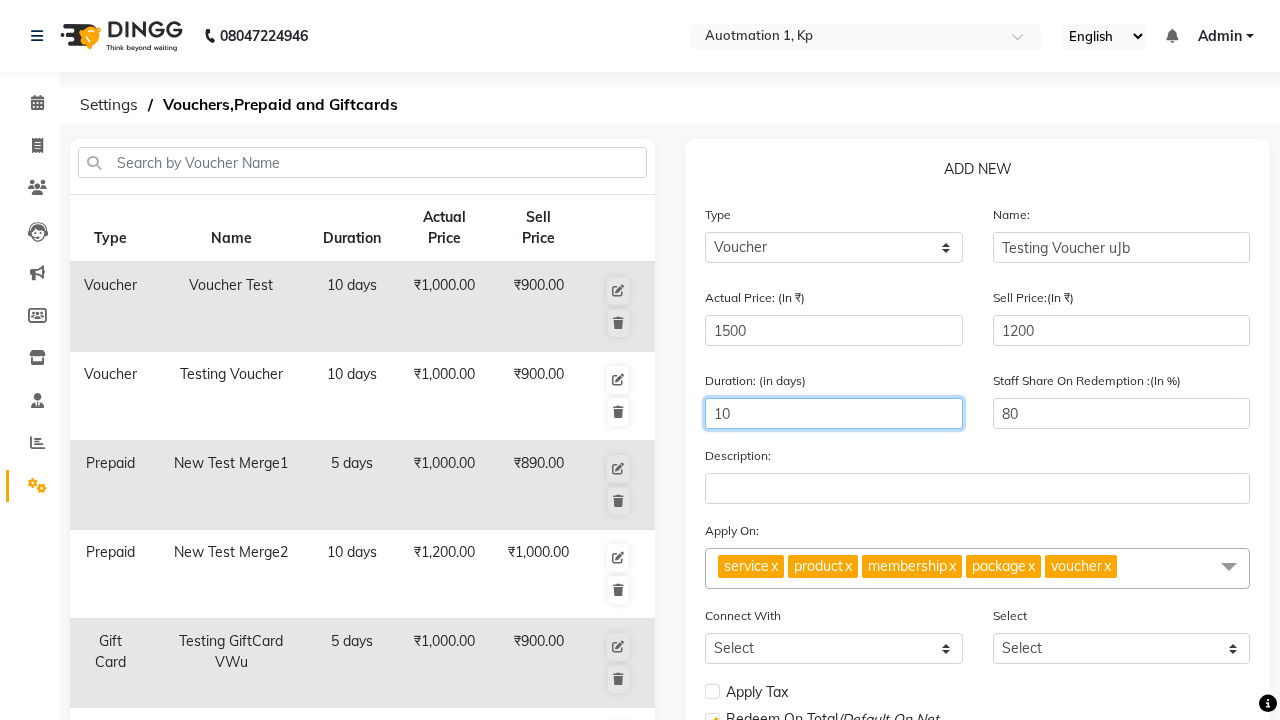 type on "10" 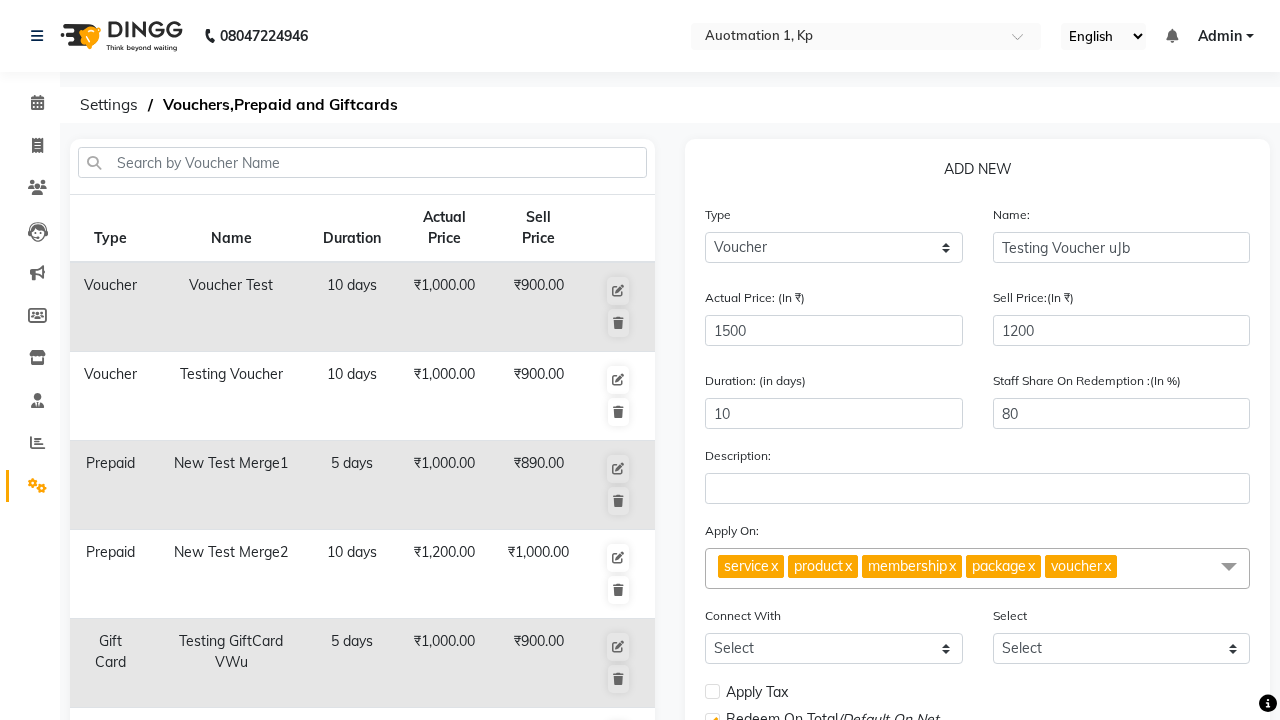 click on "Save" 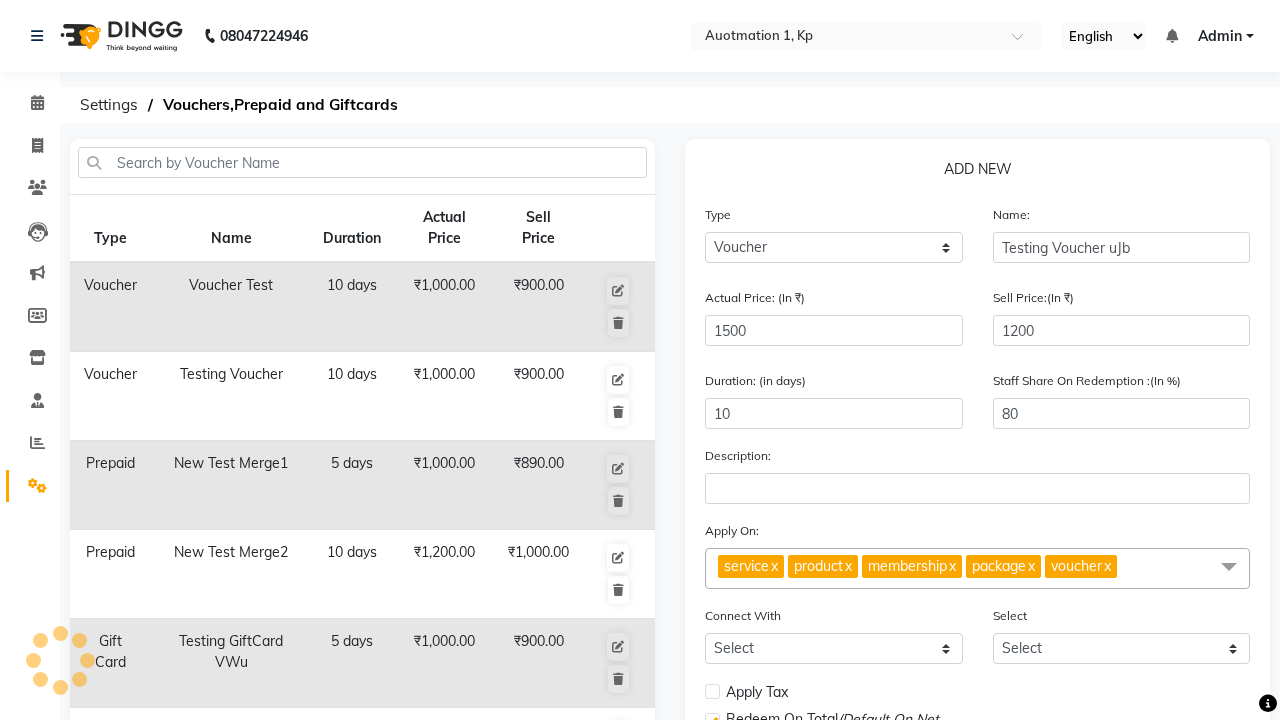 select 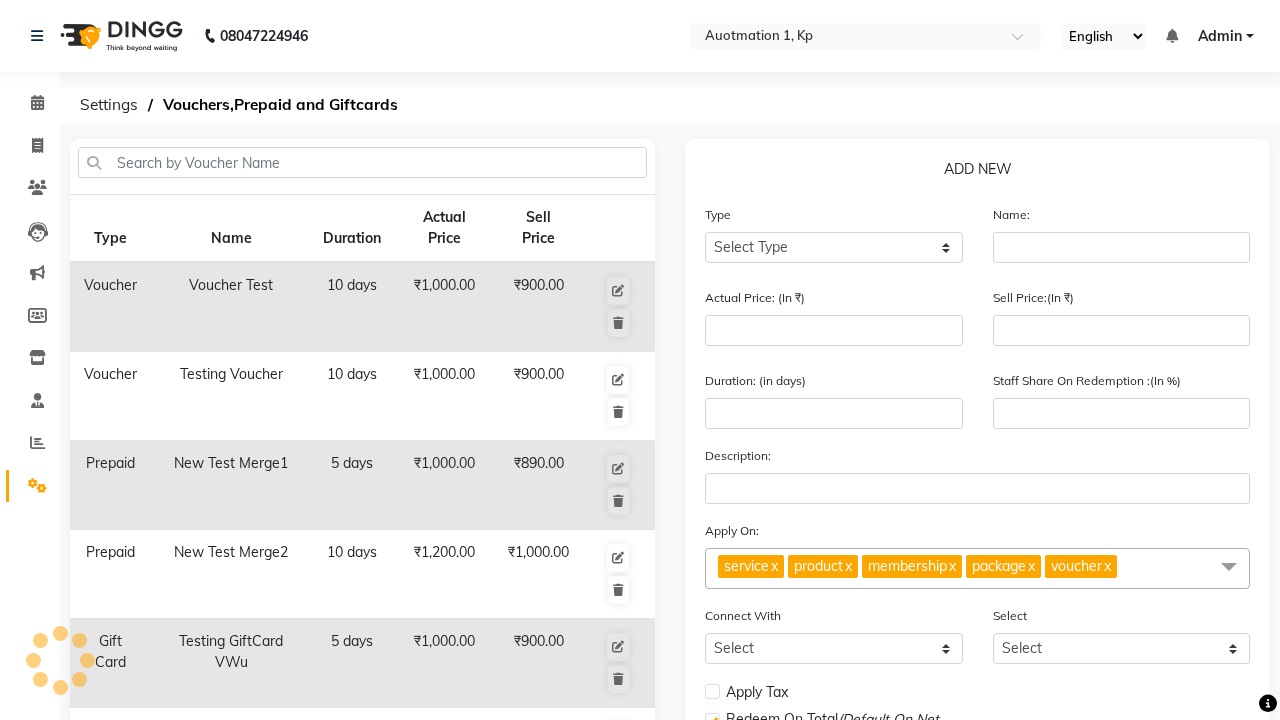 scroll, scrollTop: 497, scrollLeft: 0, axis: vertical 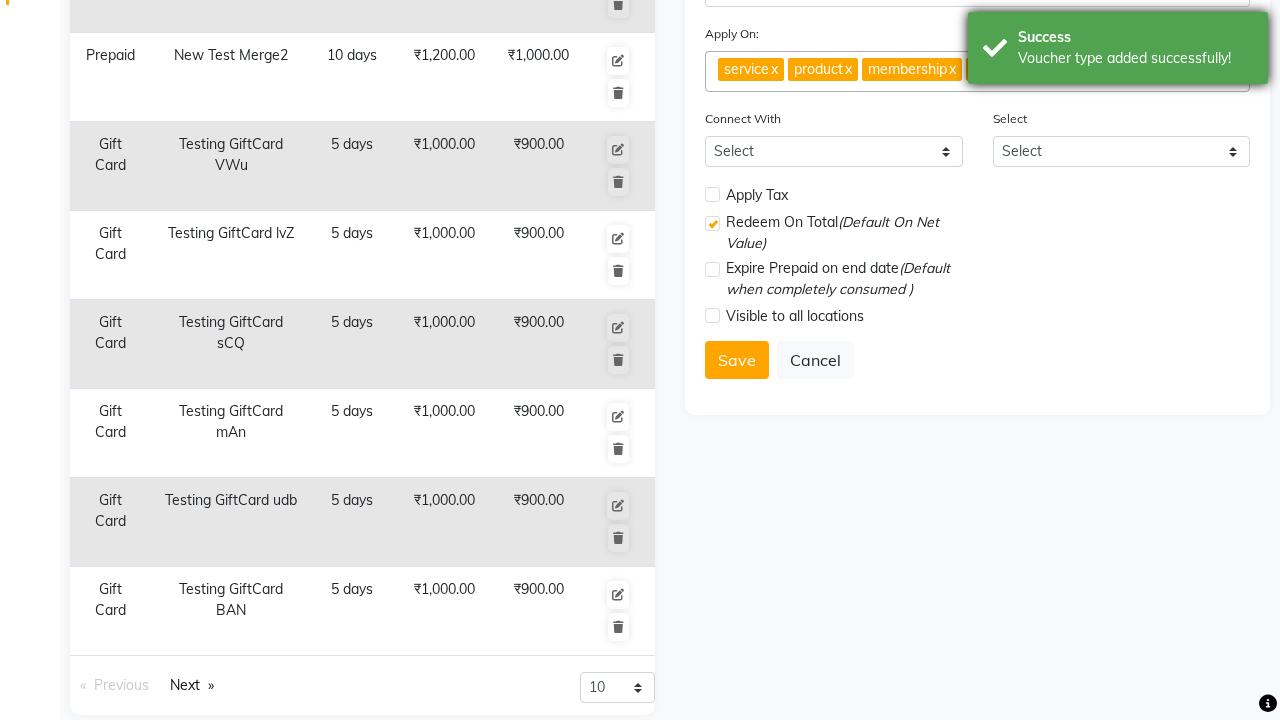 click on "Voucher type added successfully!" at bounding box center (1135, 58) 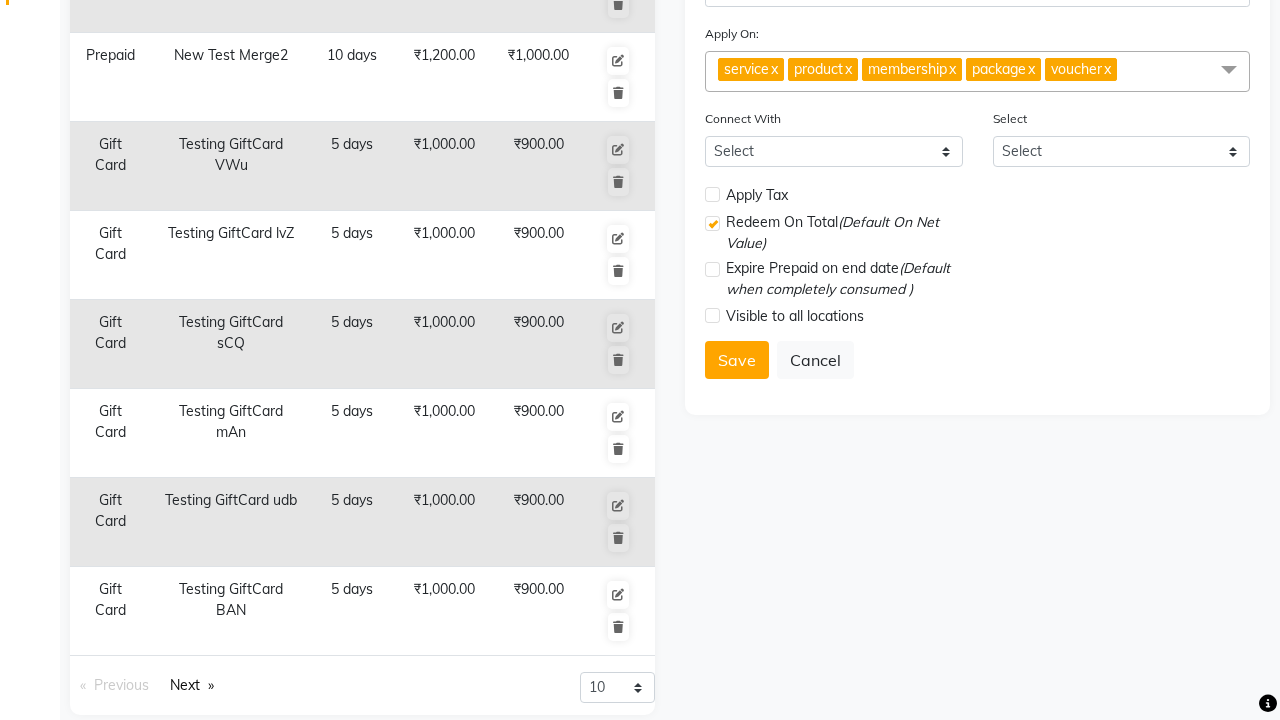 click at bounding box center (37, -461) 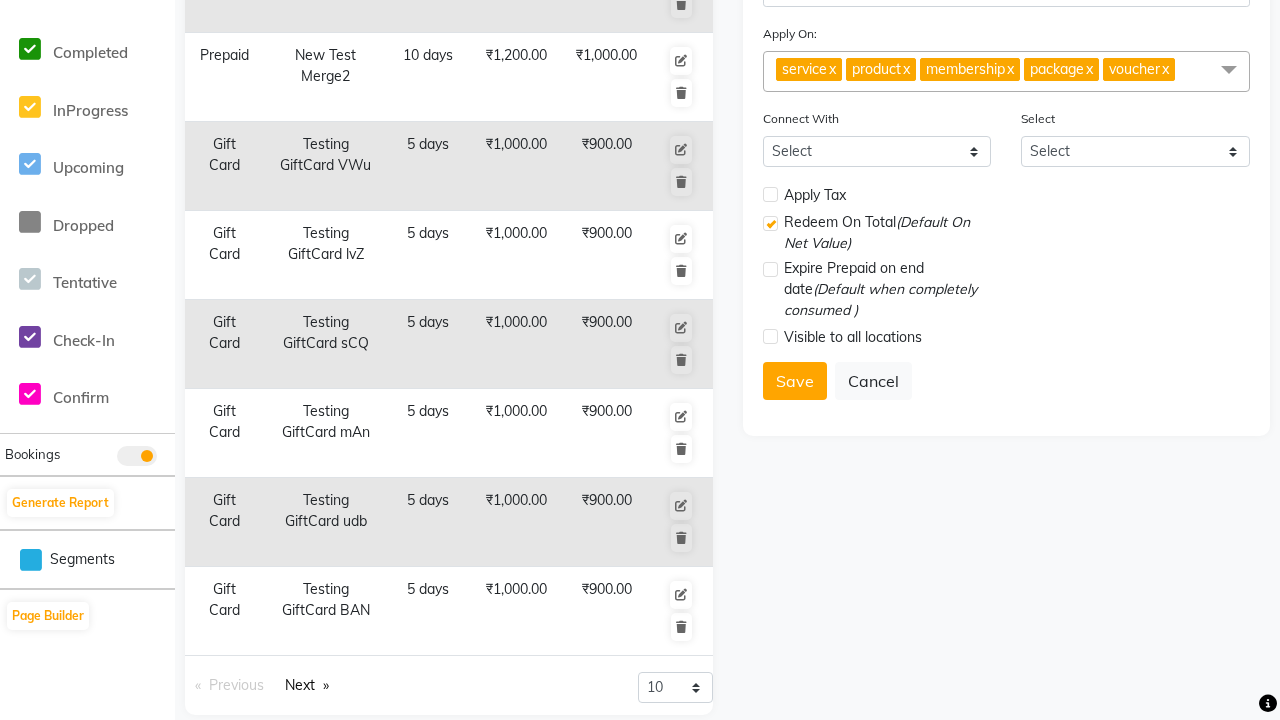 scroll, scrollTop: 0, scrollLeft: 0, axis: both 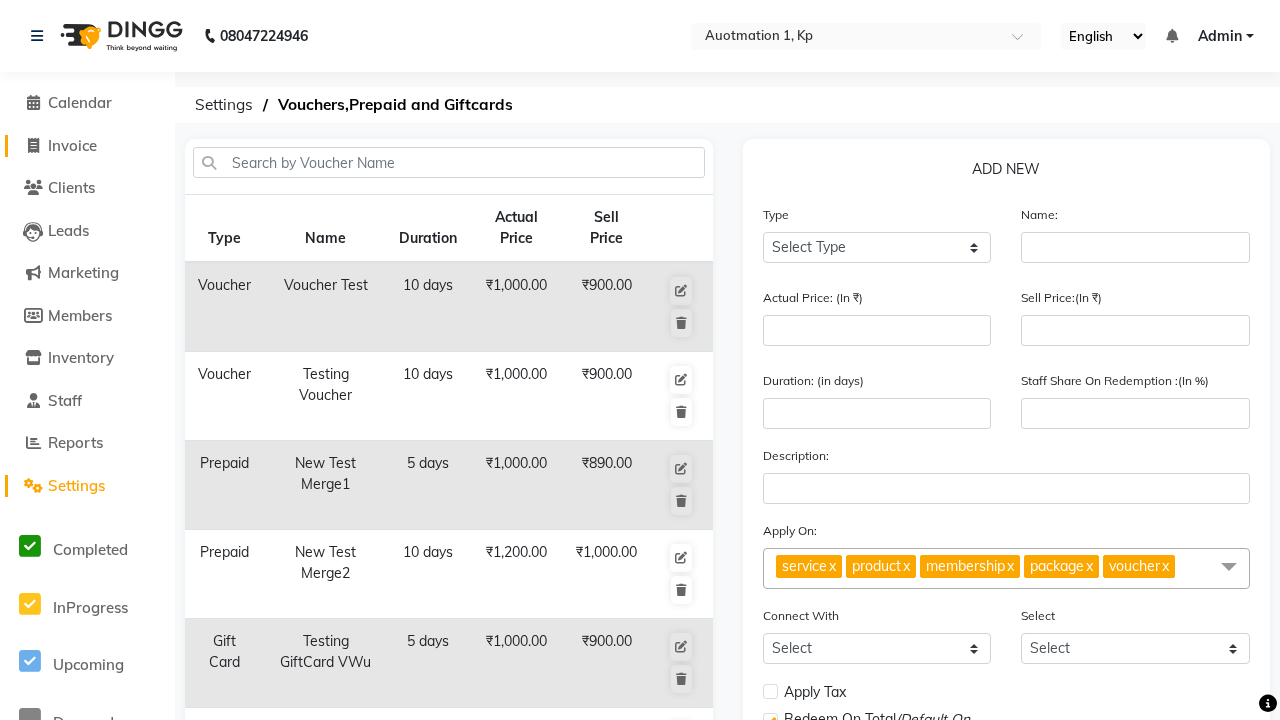 click on "Invoice" 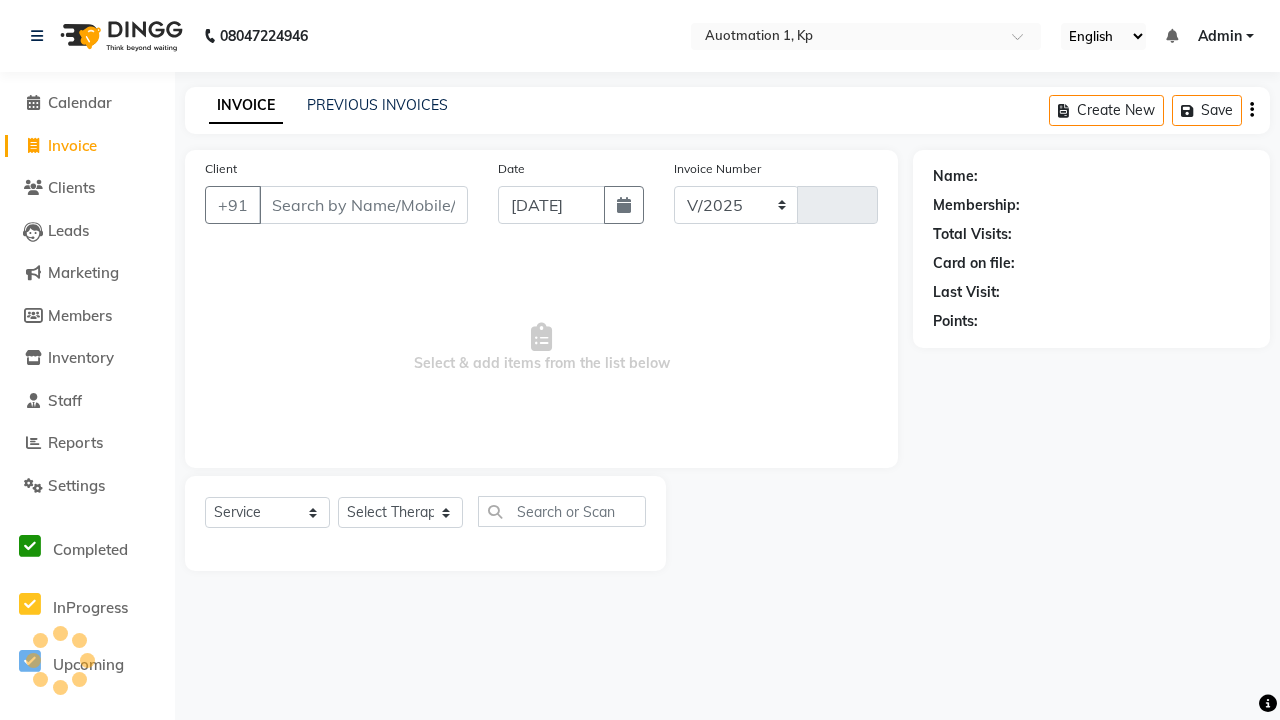 select on "150" 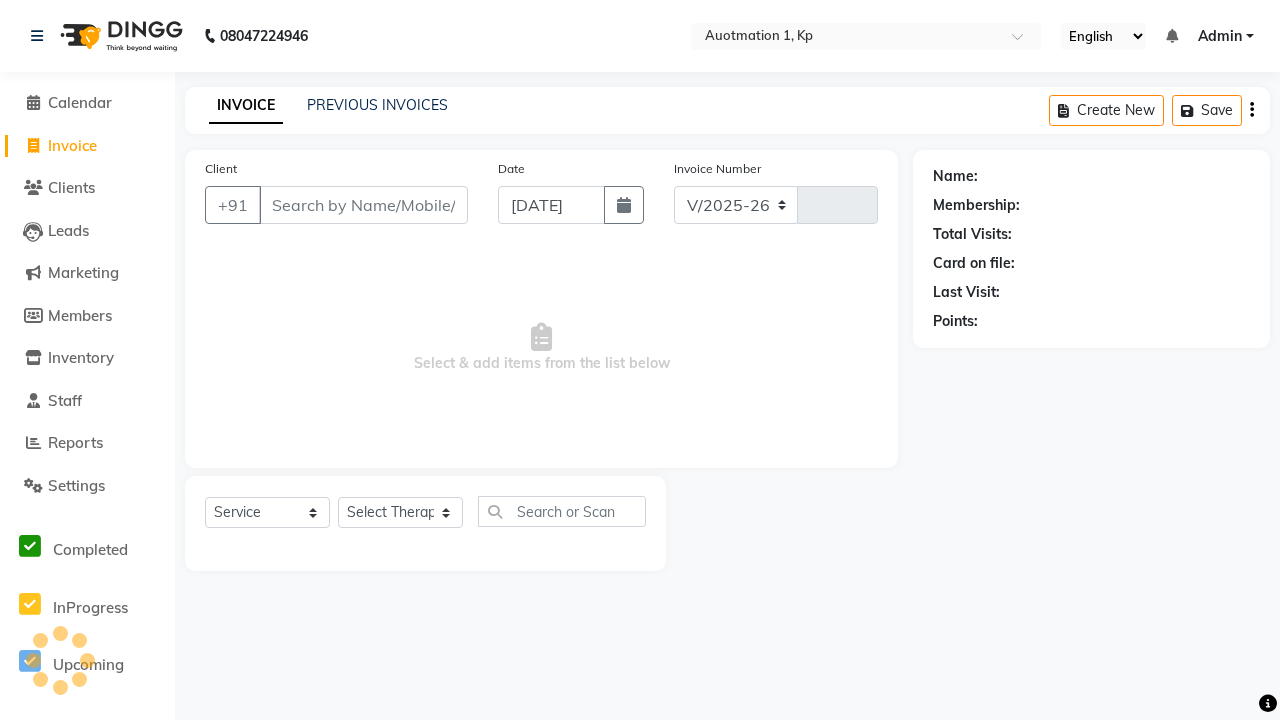 type on "2672" 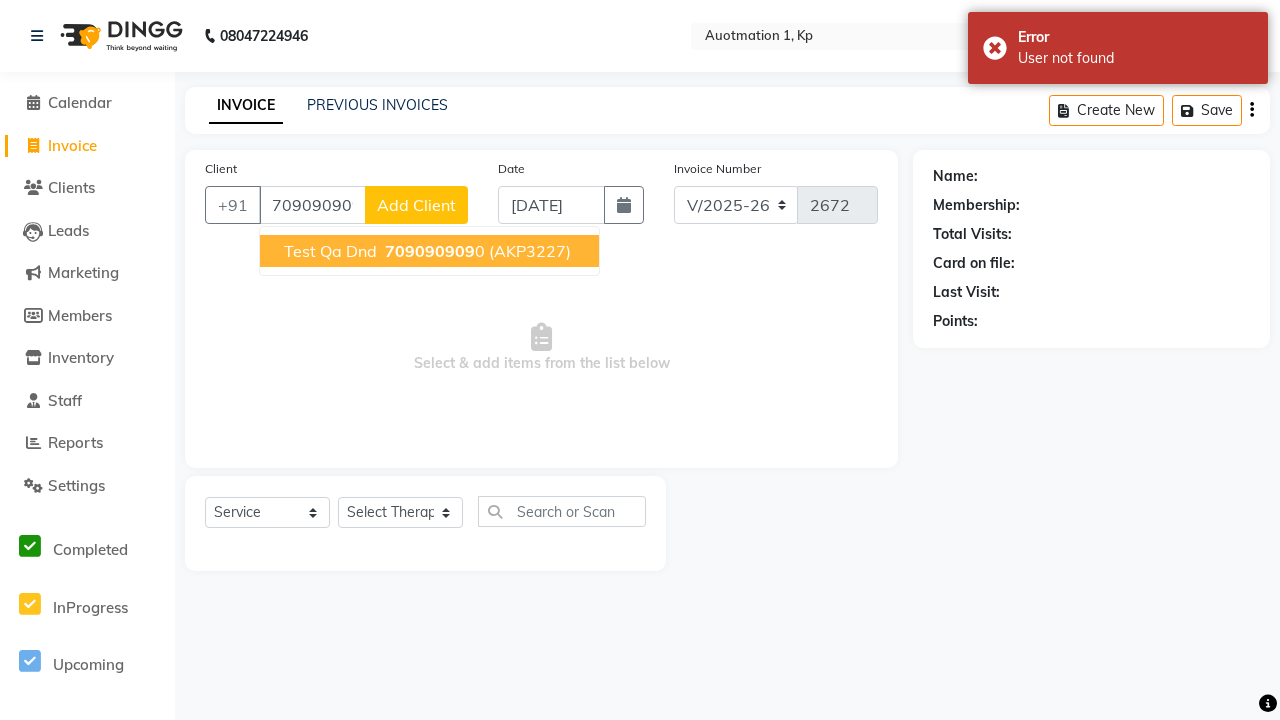 click on "709090909" at bounding box center (430, 251) 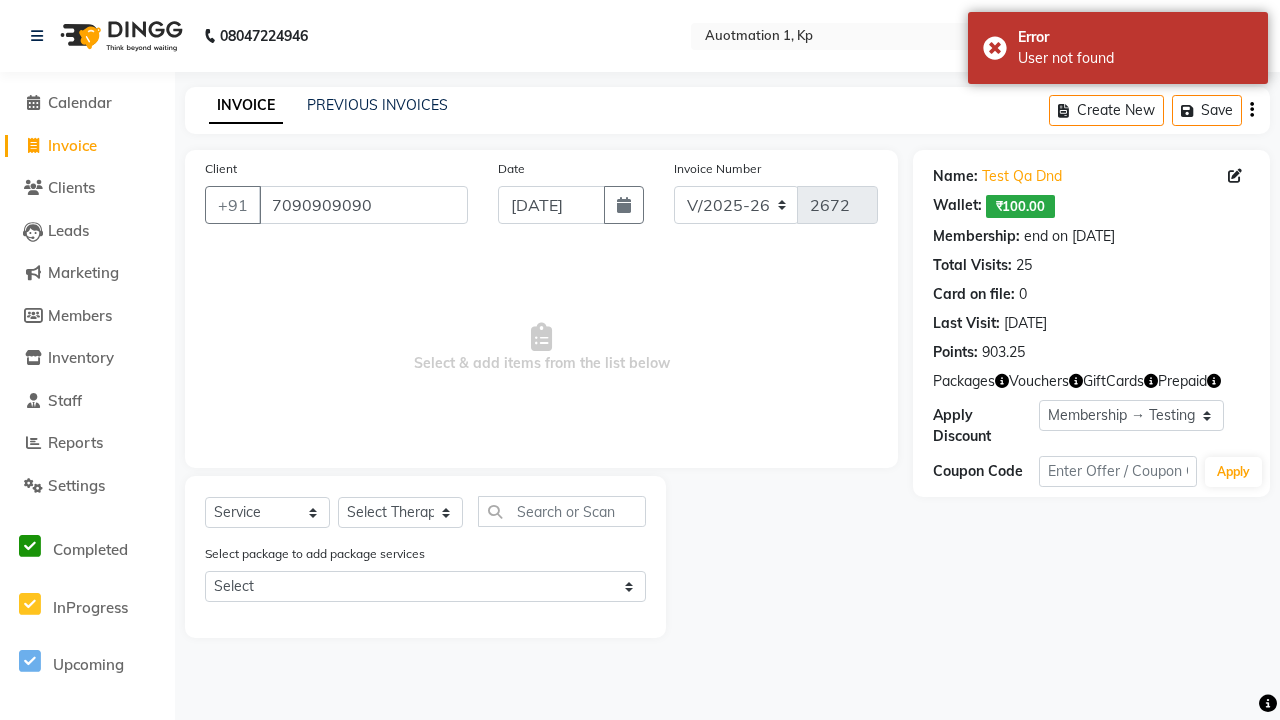 select on "0:" 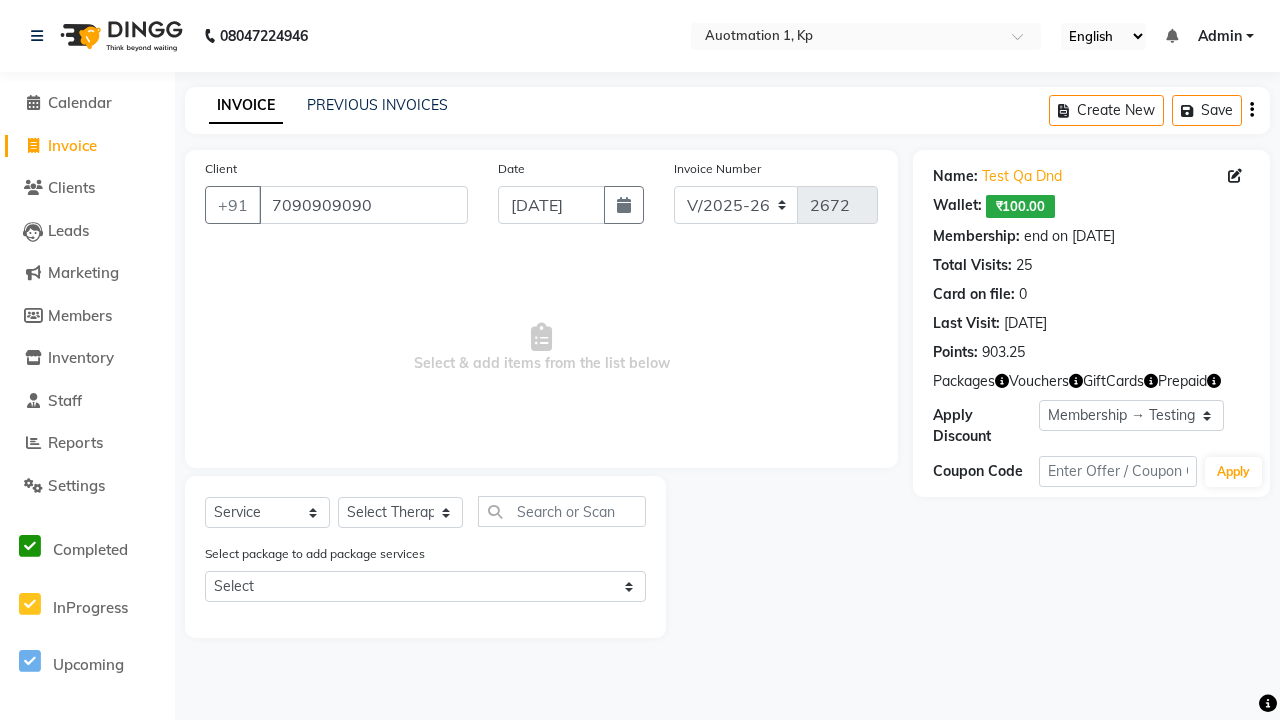select on "V" 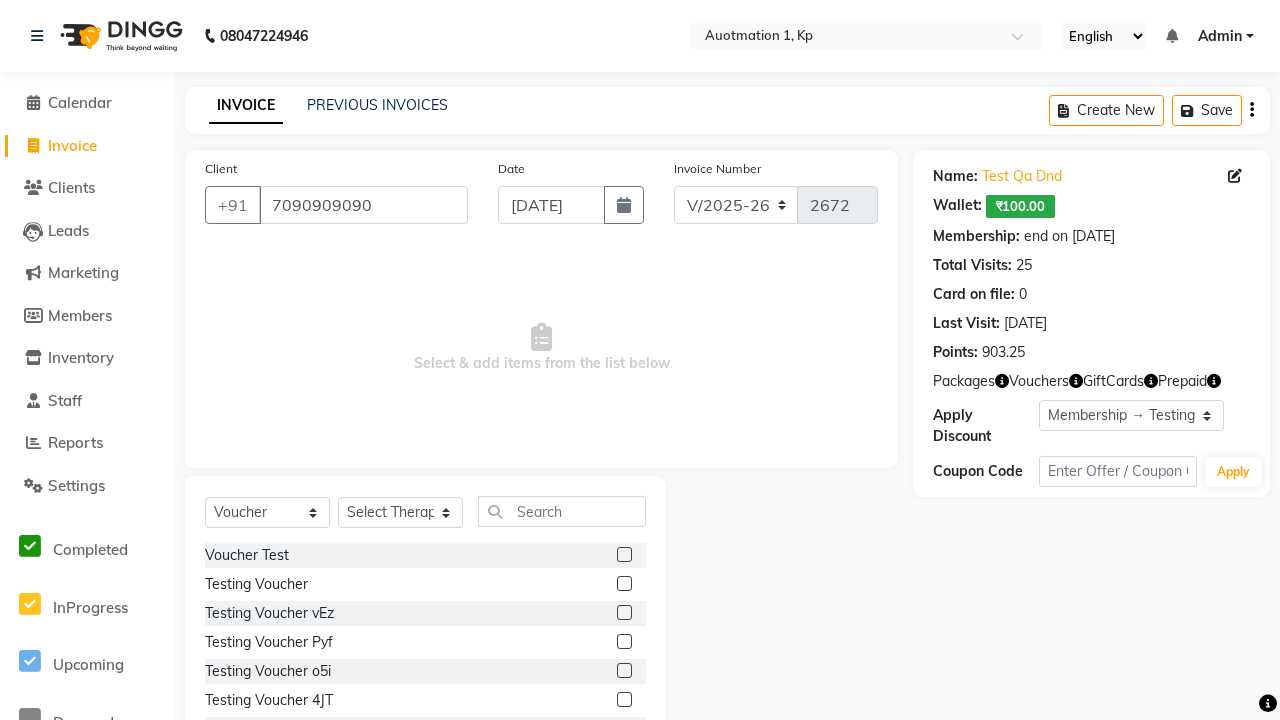 select on "5439" 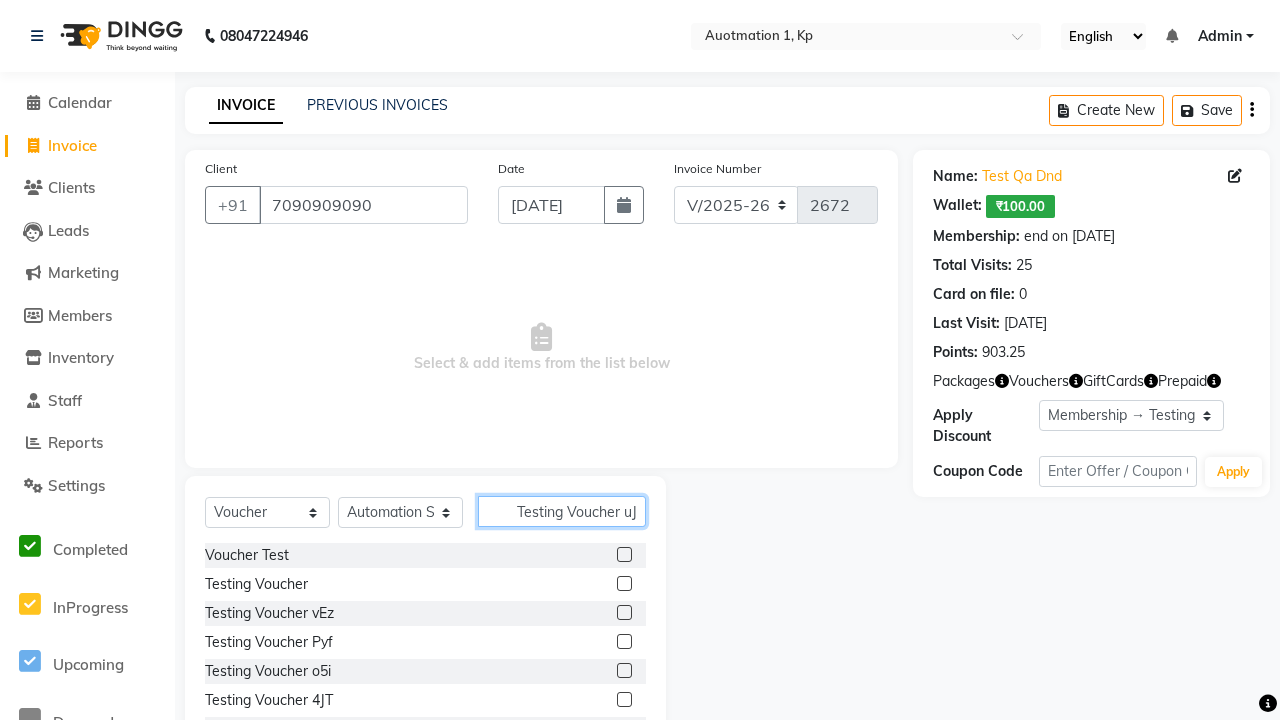 scroll, scrollTop: 0, scrollLeft: 8, axis: horizontal 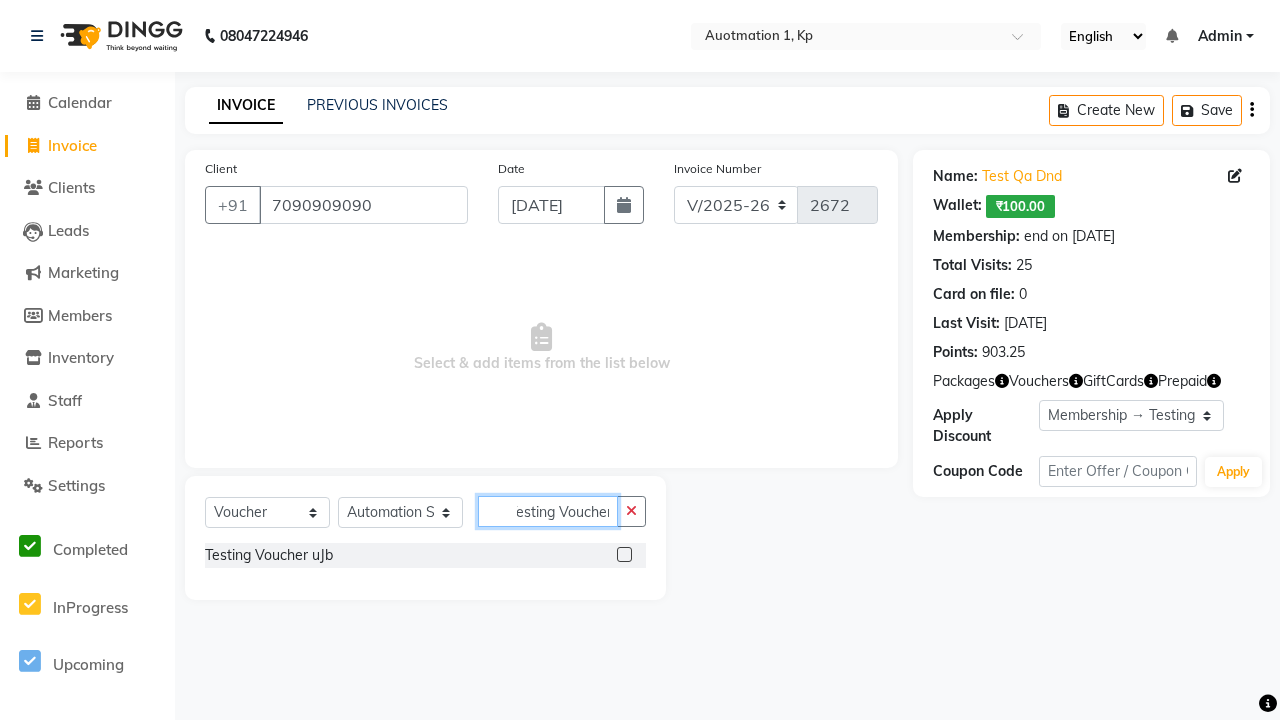 type on "Testing Voucher uJb" 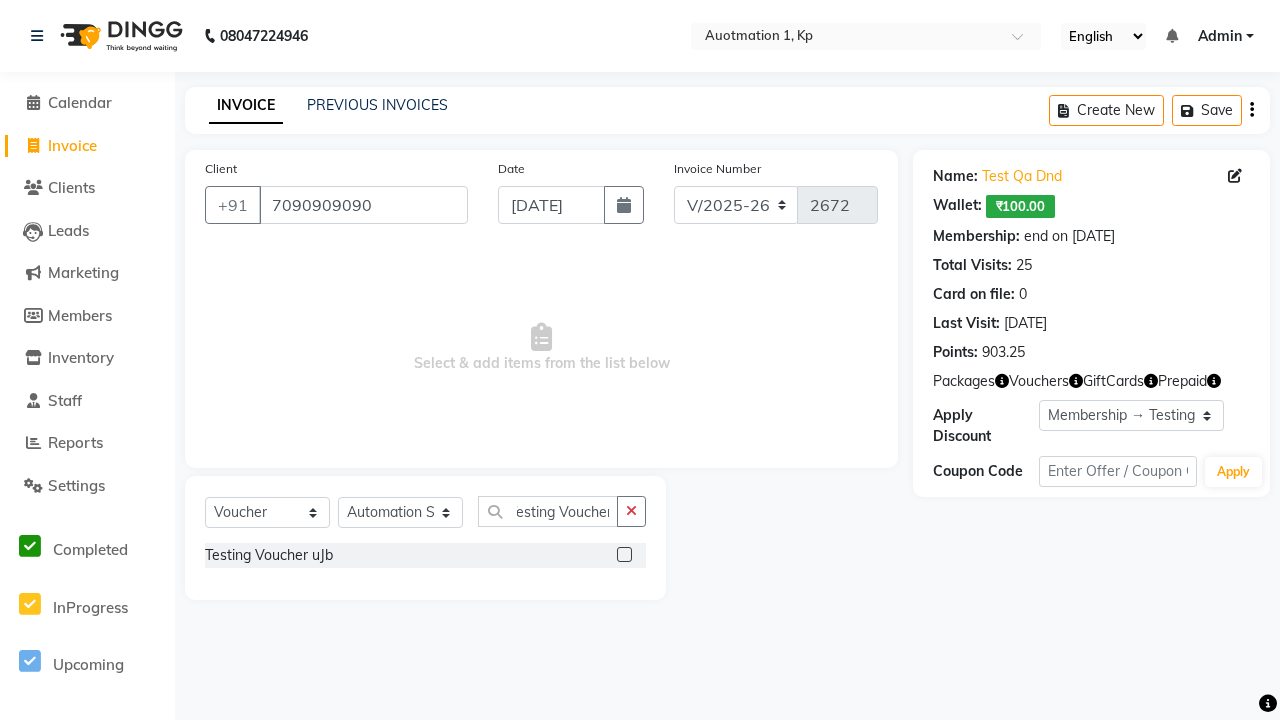 click 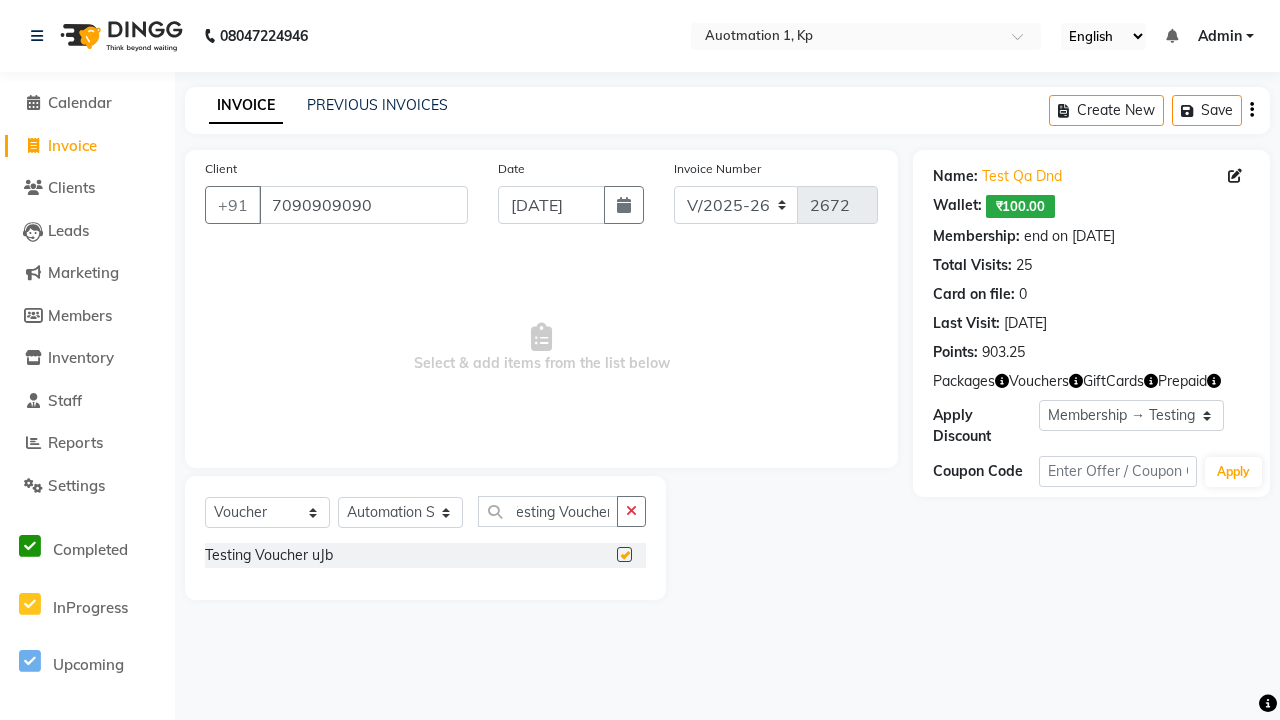 scroll, scrollTop: 0, scrollLeft: 0, axis: both 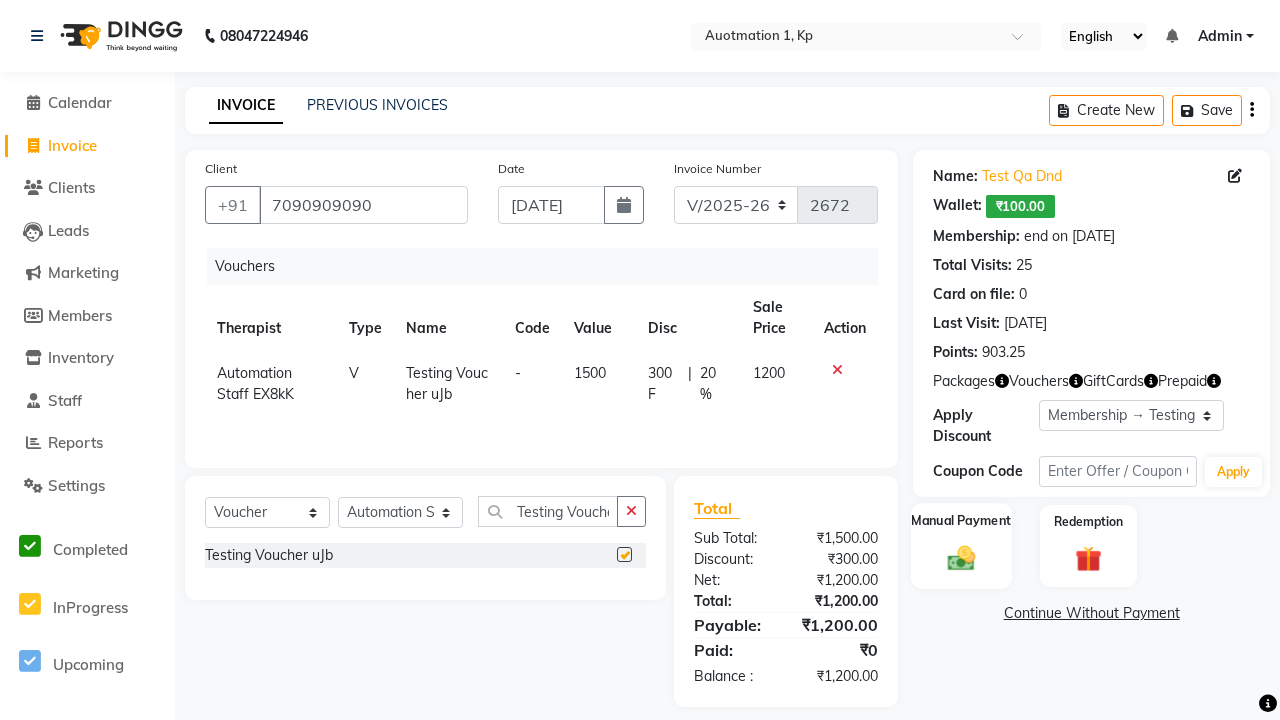 click 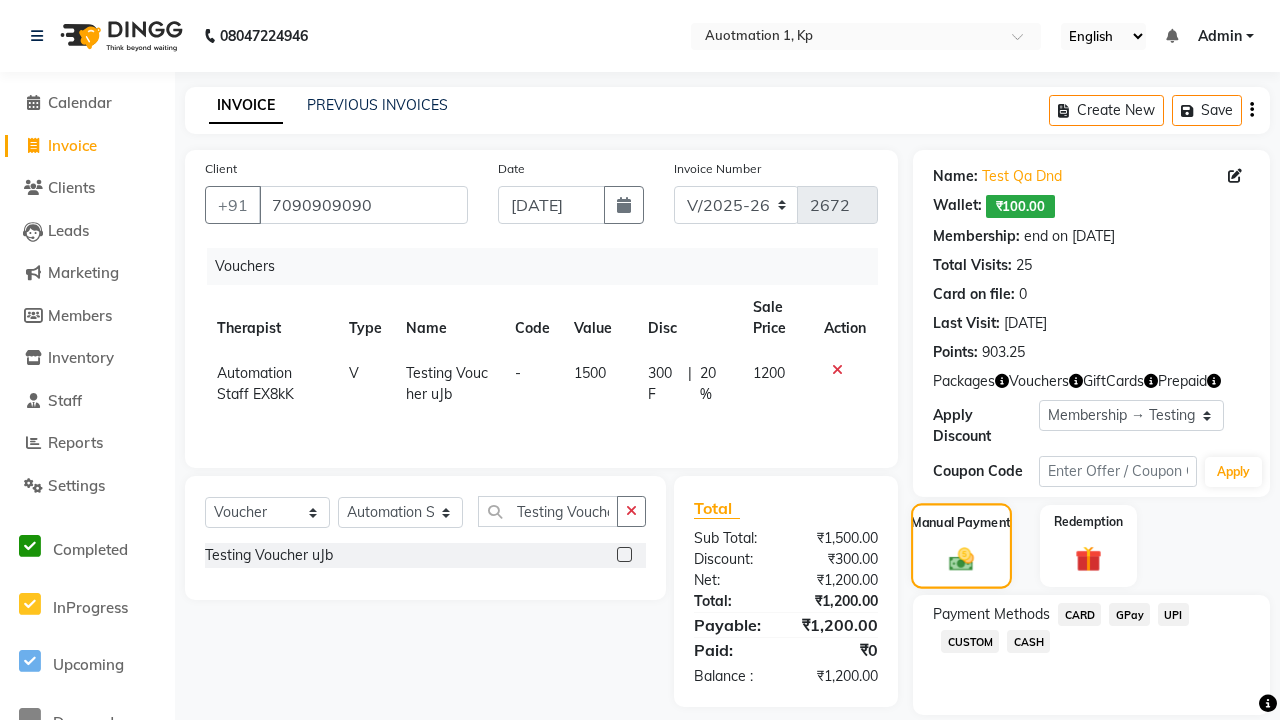checkbox on "false" 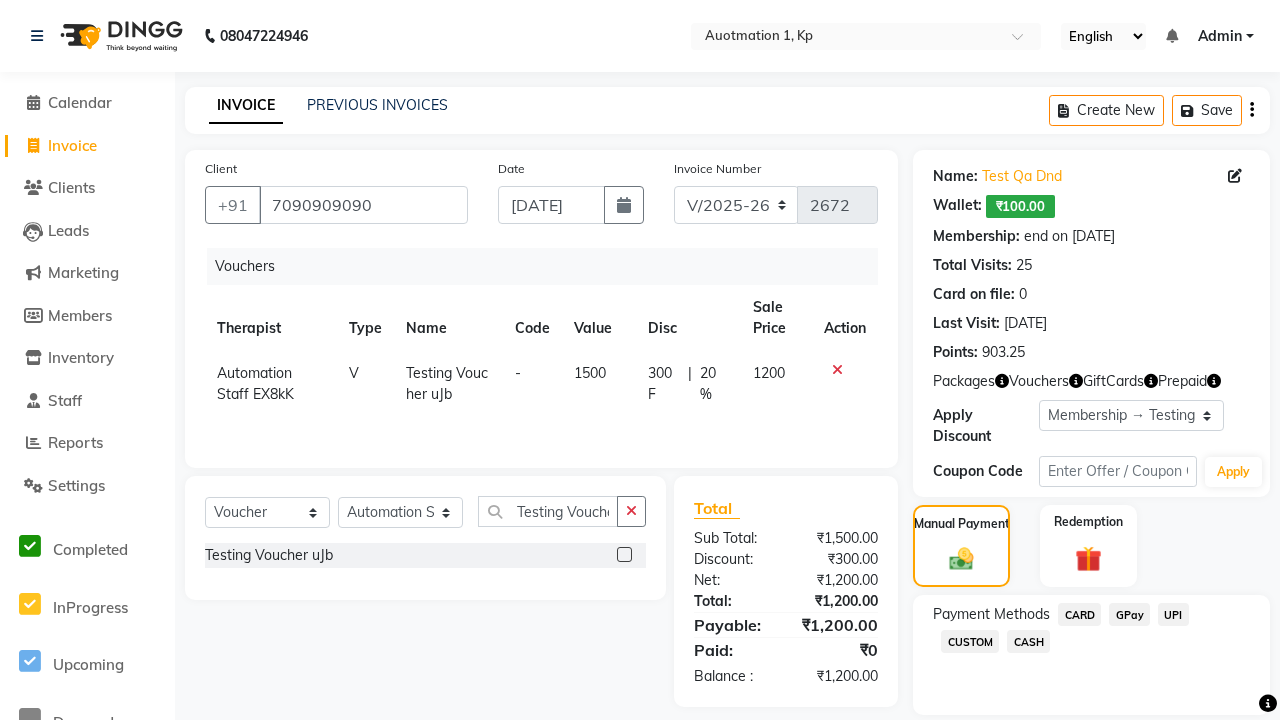 click on "CARD" 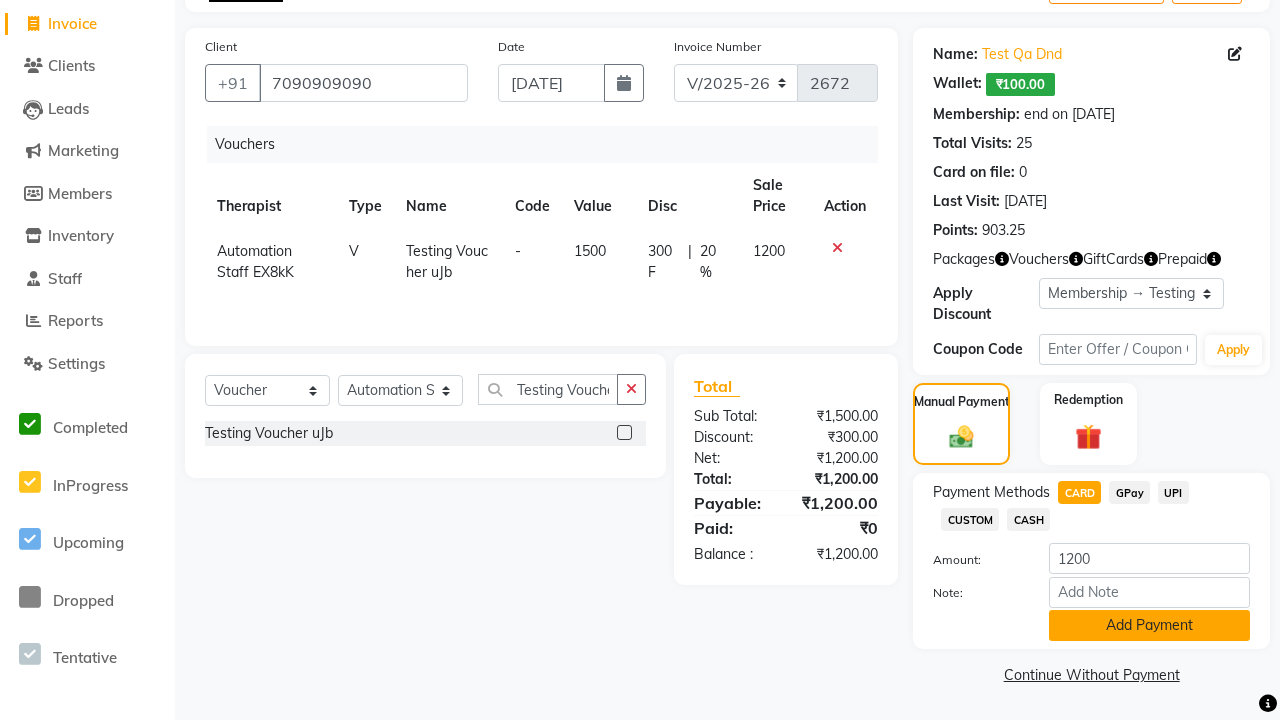 click on "Add Payment" 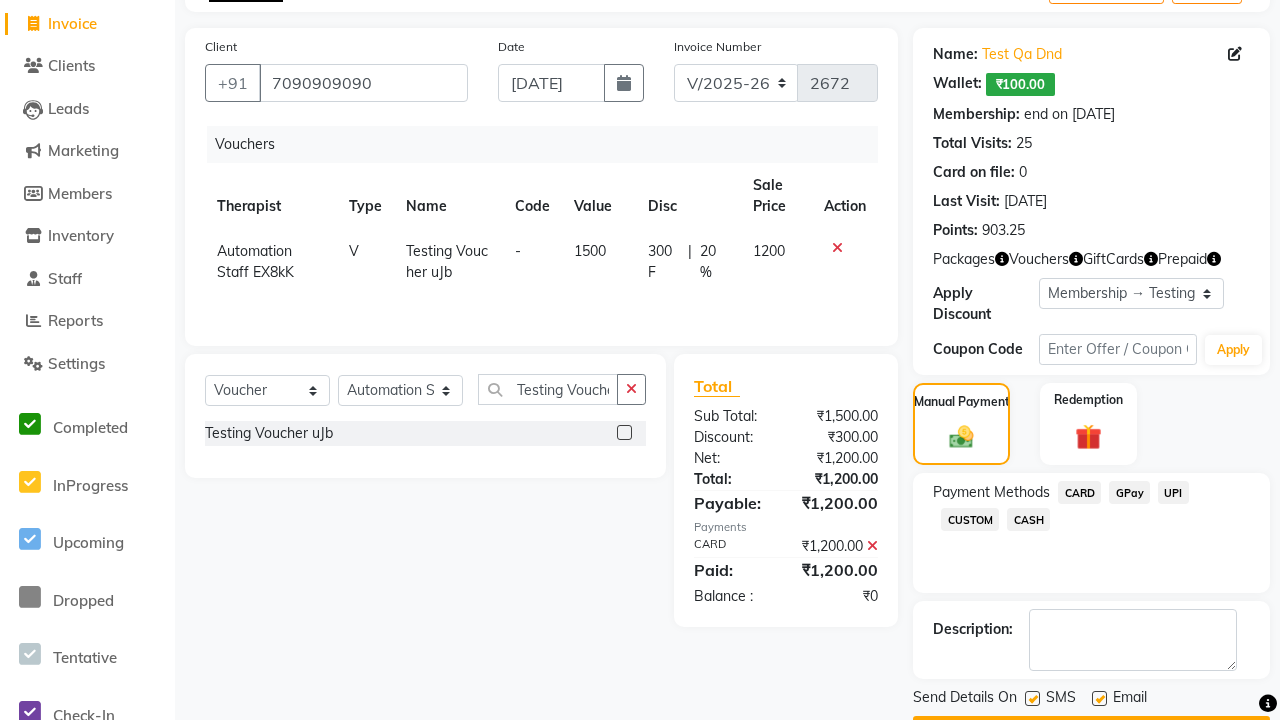 click 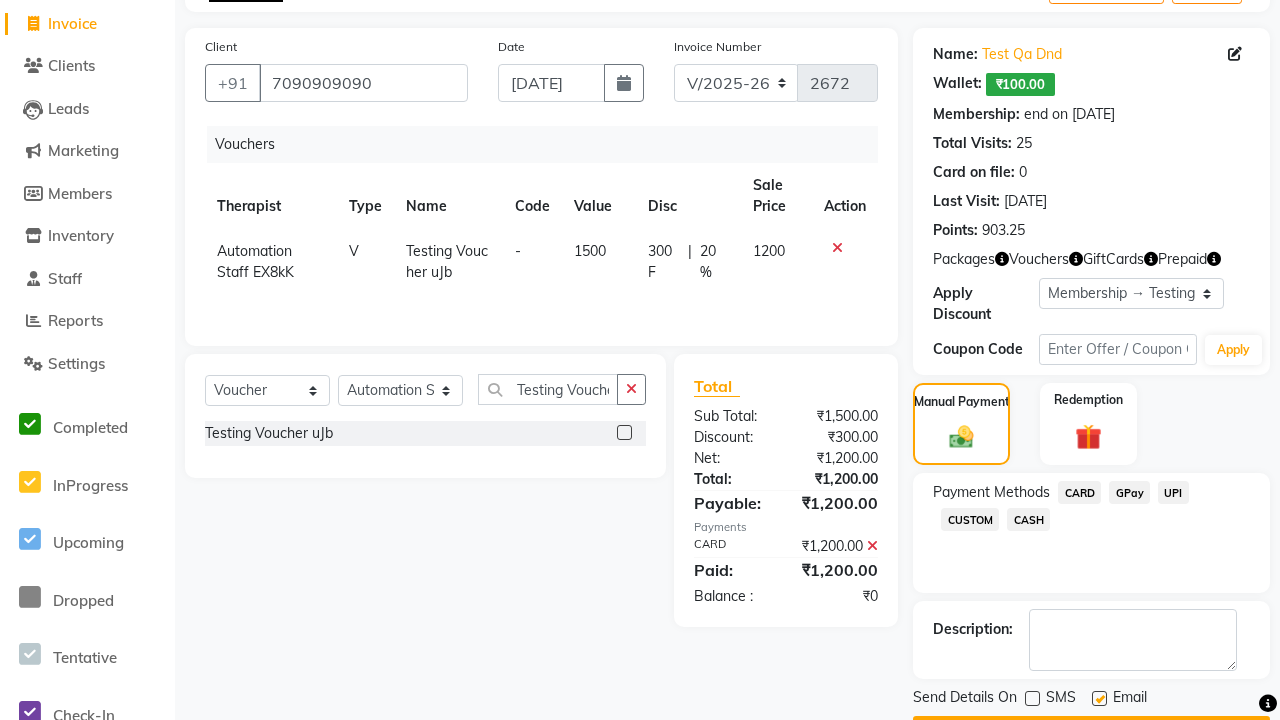 click 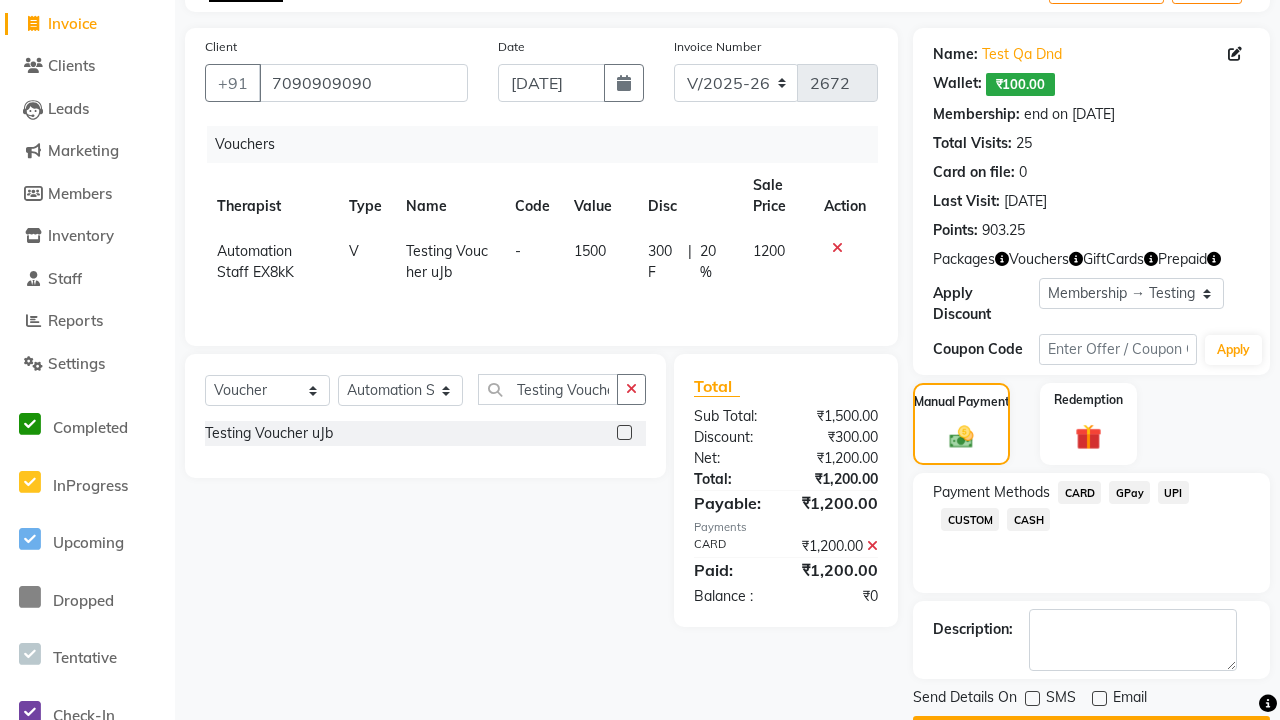 click on "Checkout" 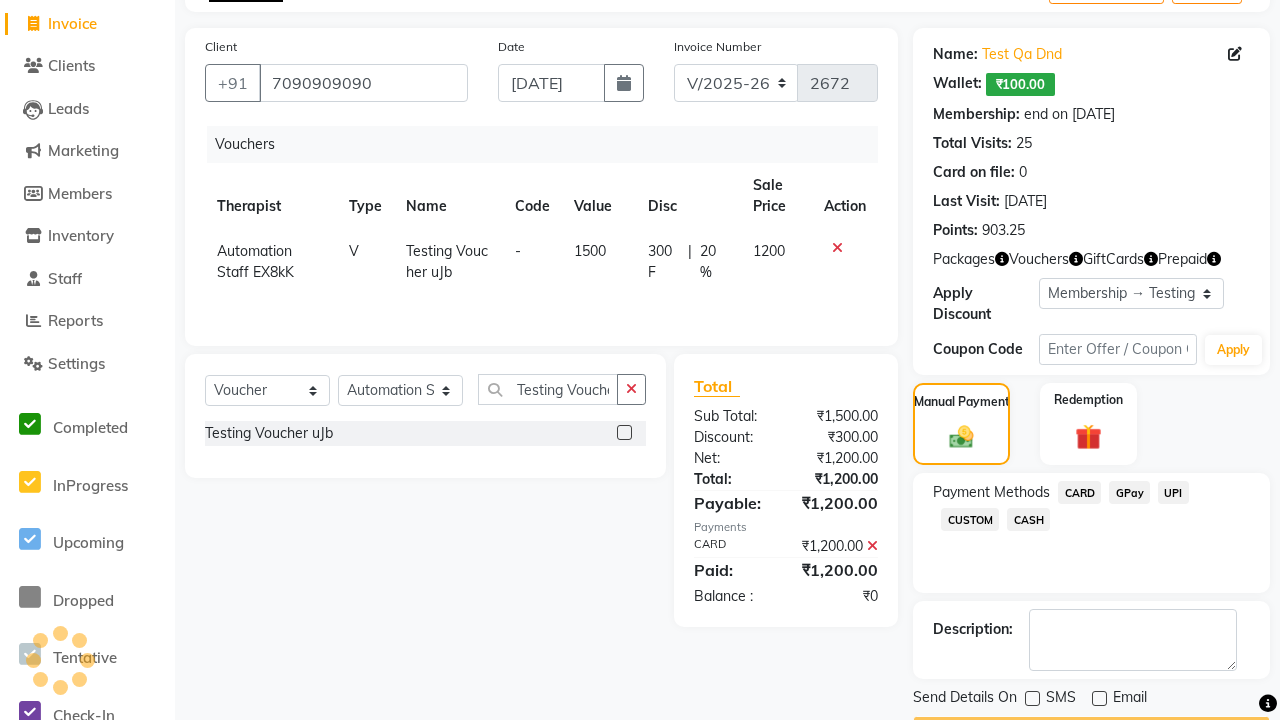 scroll, scrollTop: 149, scrollLeft: 0, axis: vertical 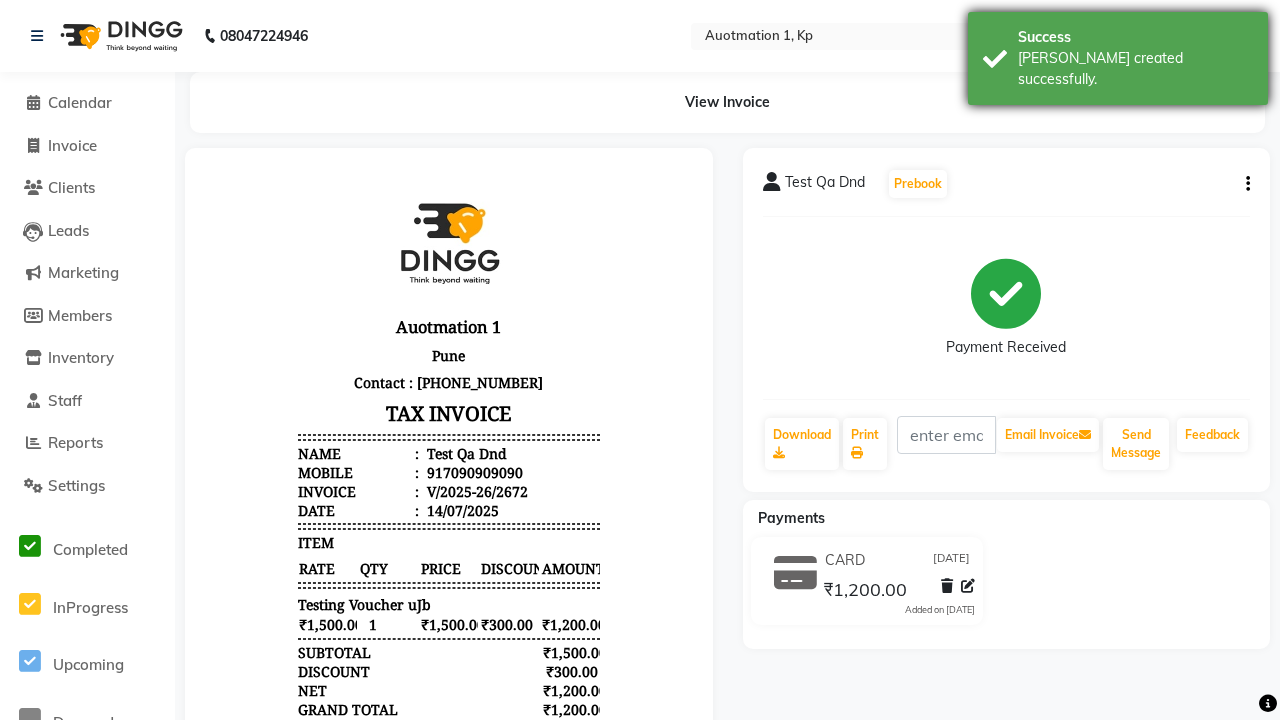 click on "[PERSON_NAME] created successfully." at bounding box center (1135, 69) 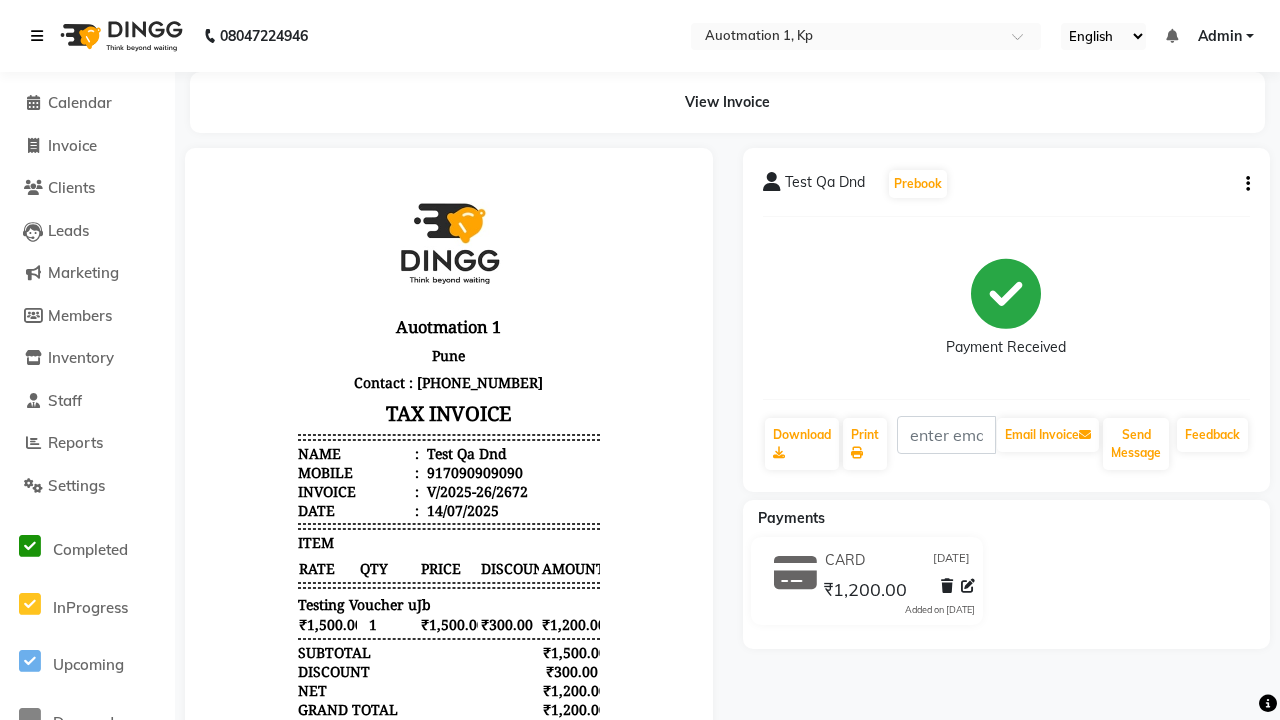 click at bounding box center (37, 36) 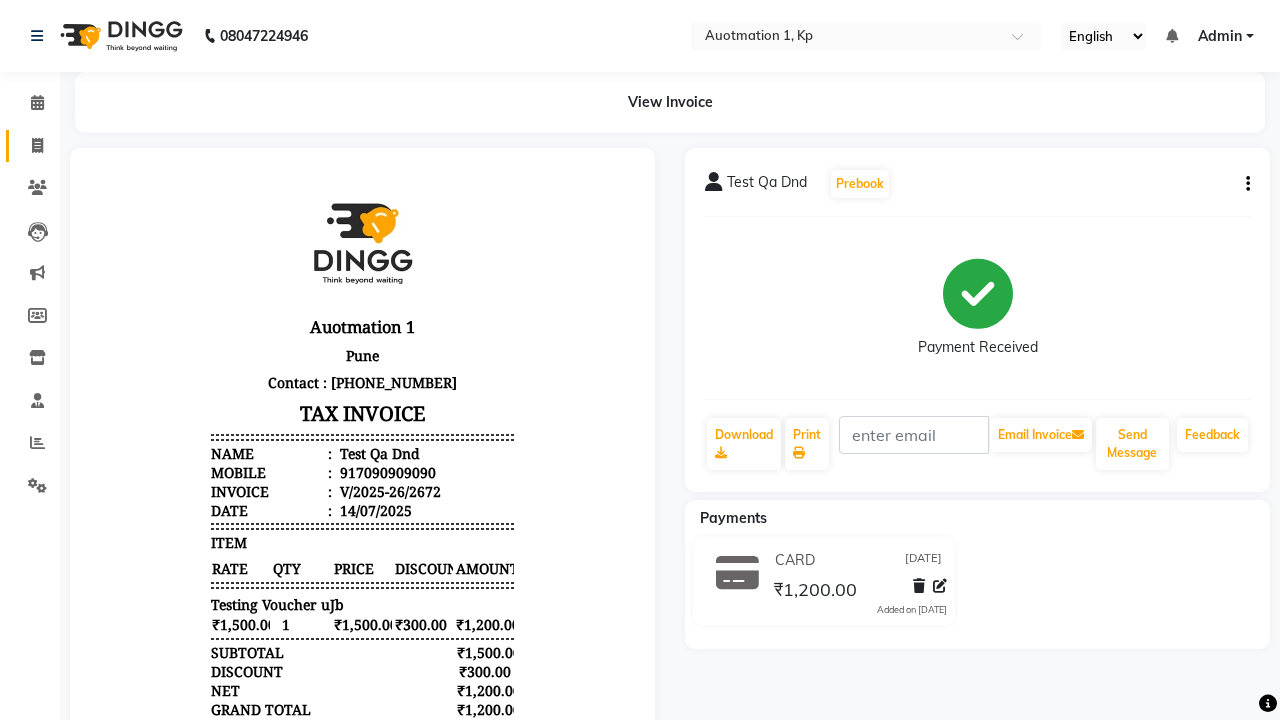 click 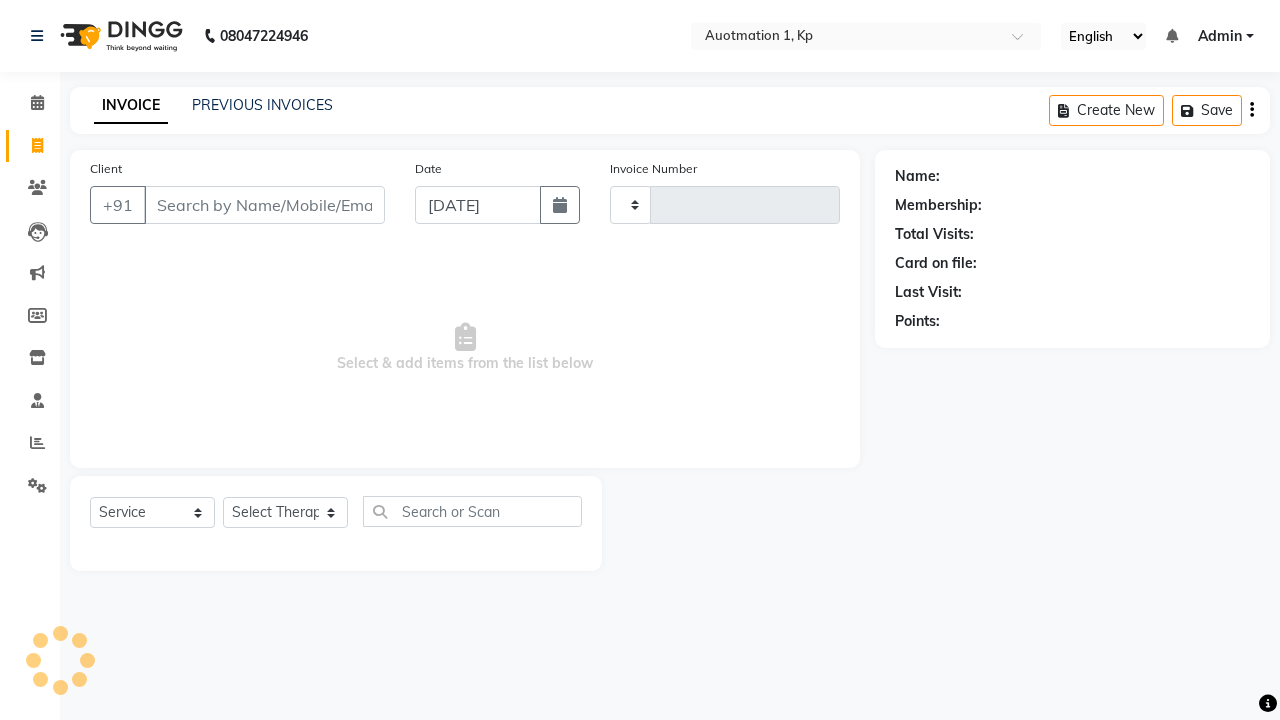 type on "2673" 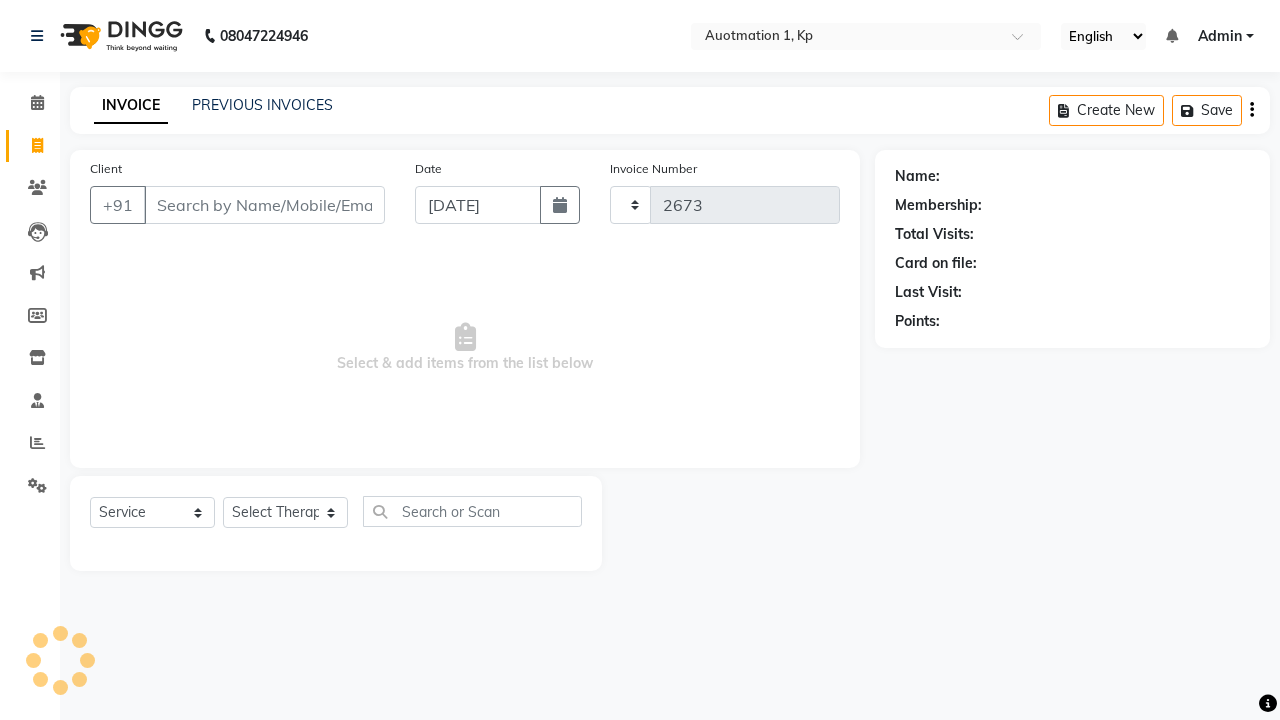 select on "150" 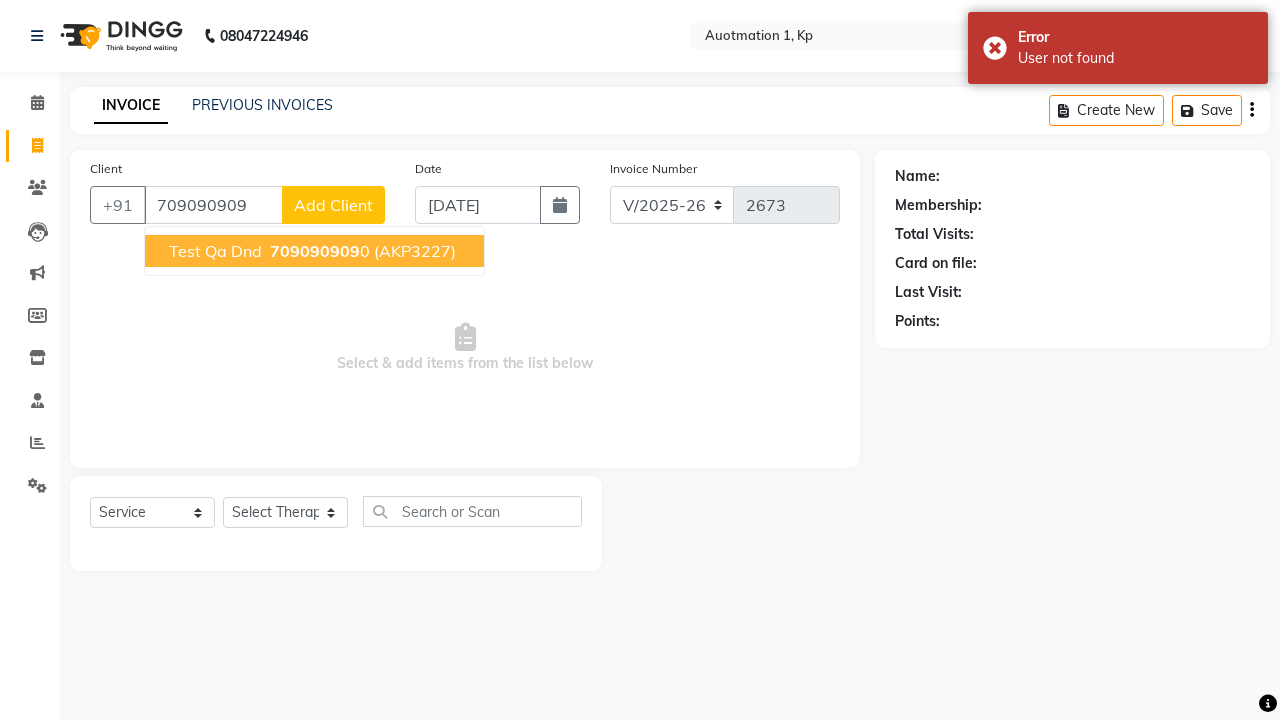 click on "709090909" at bounding box center (315, 251) 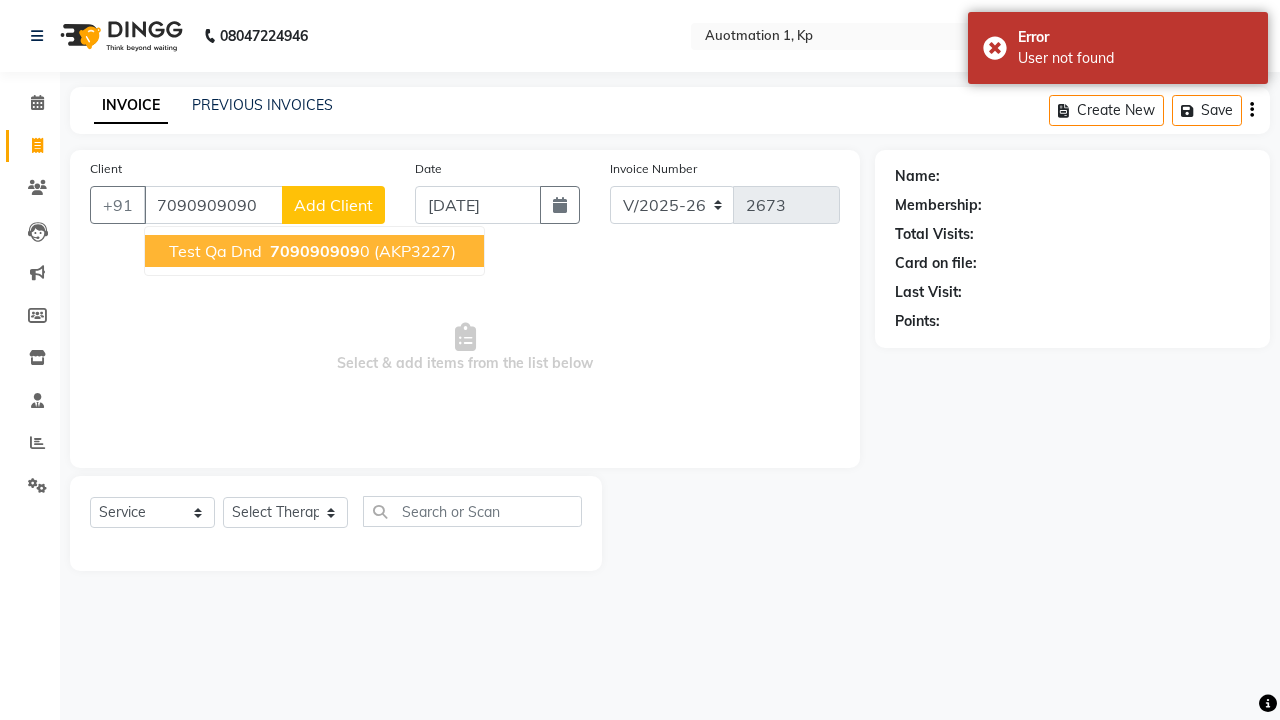 type on "7090909090" 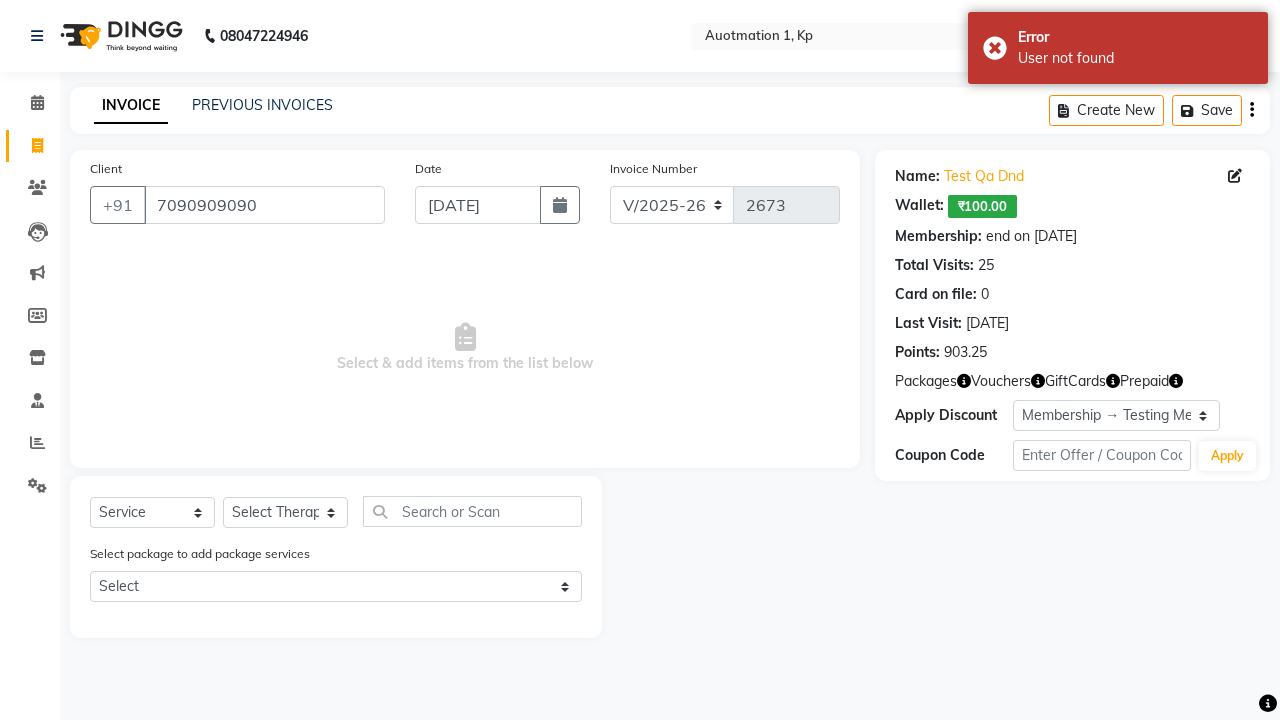 select on "0:" 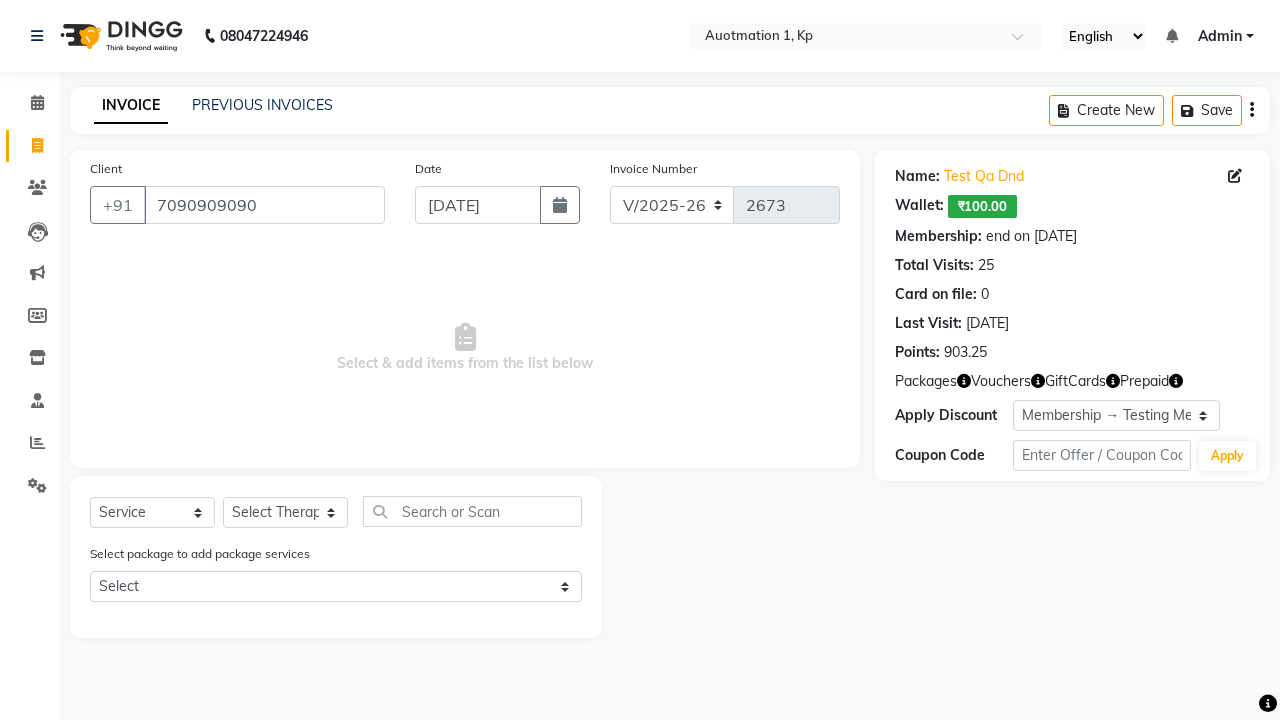 select on "5439" 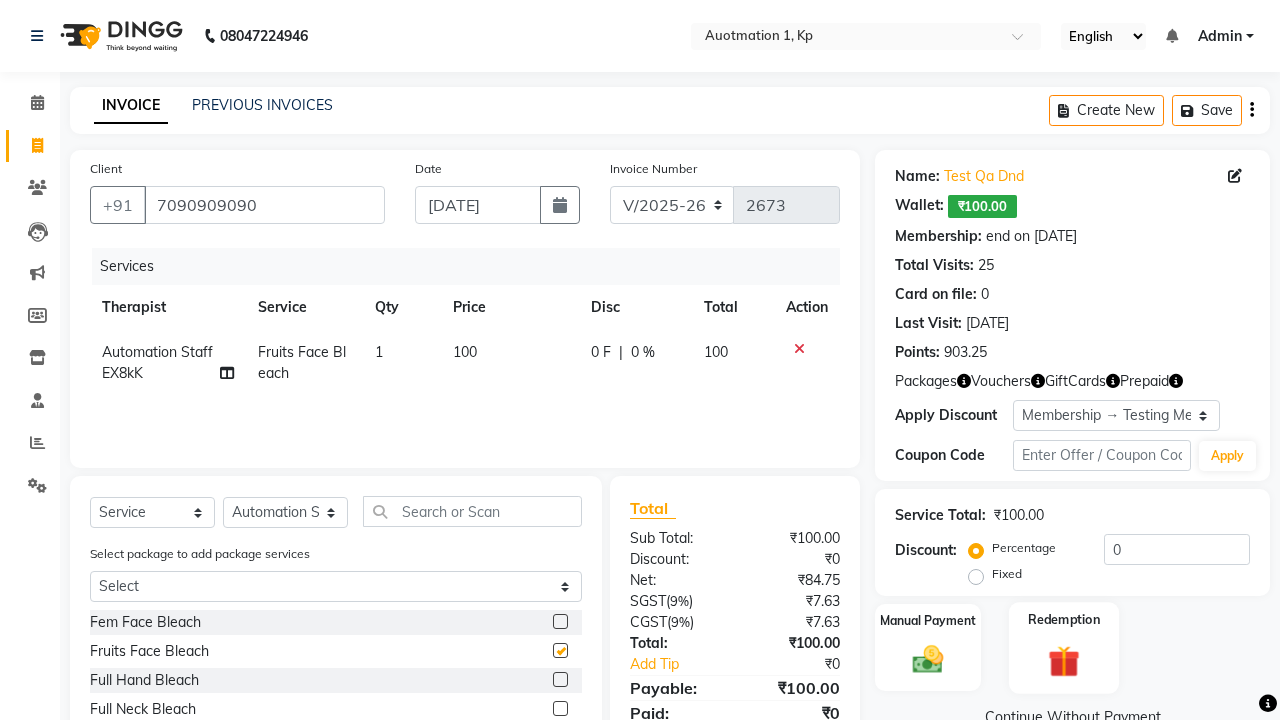 click 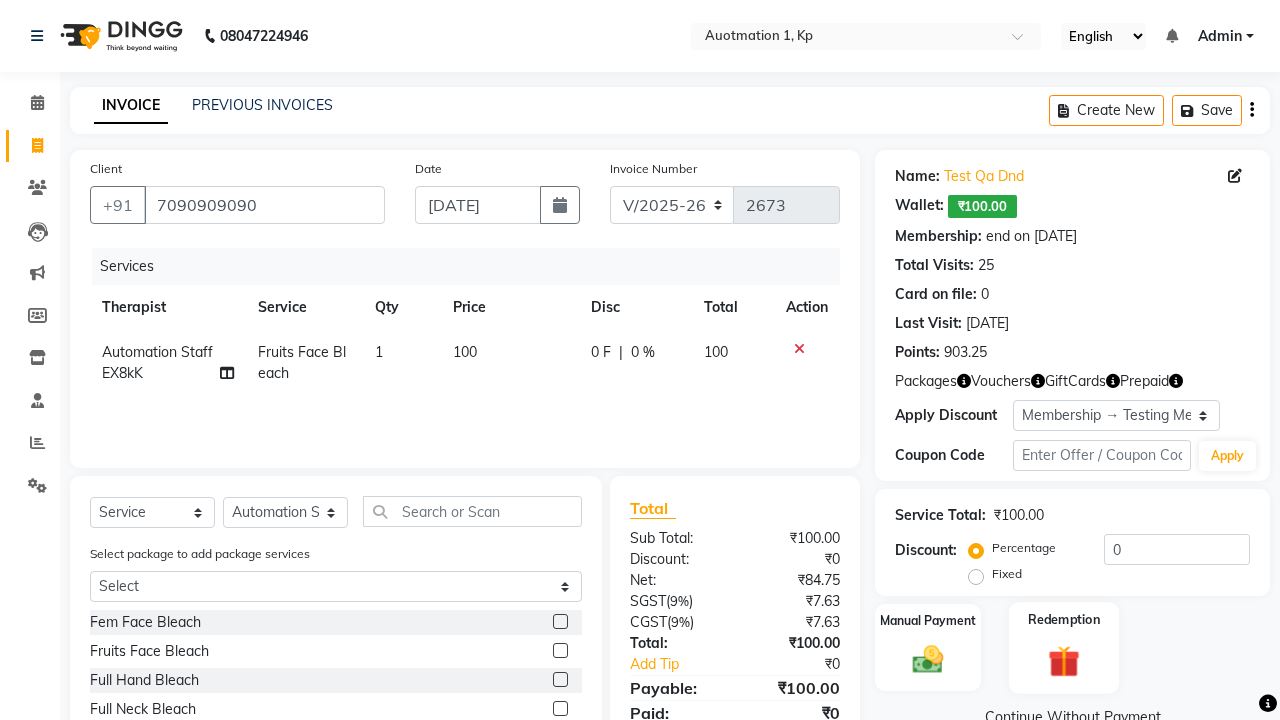 checkbox on "false" 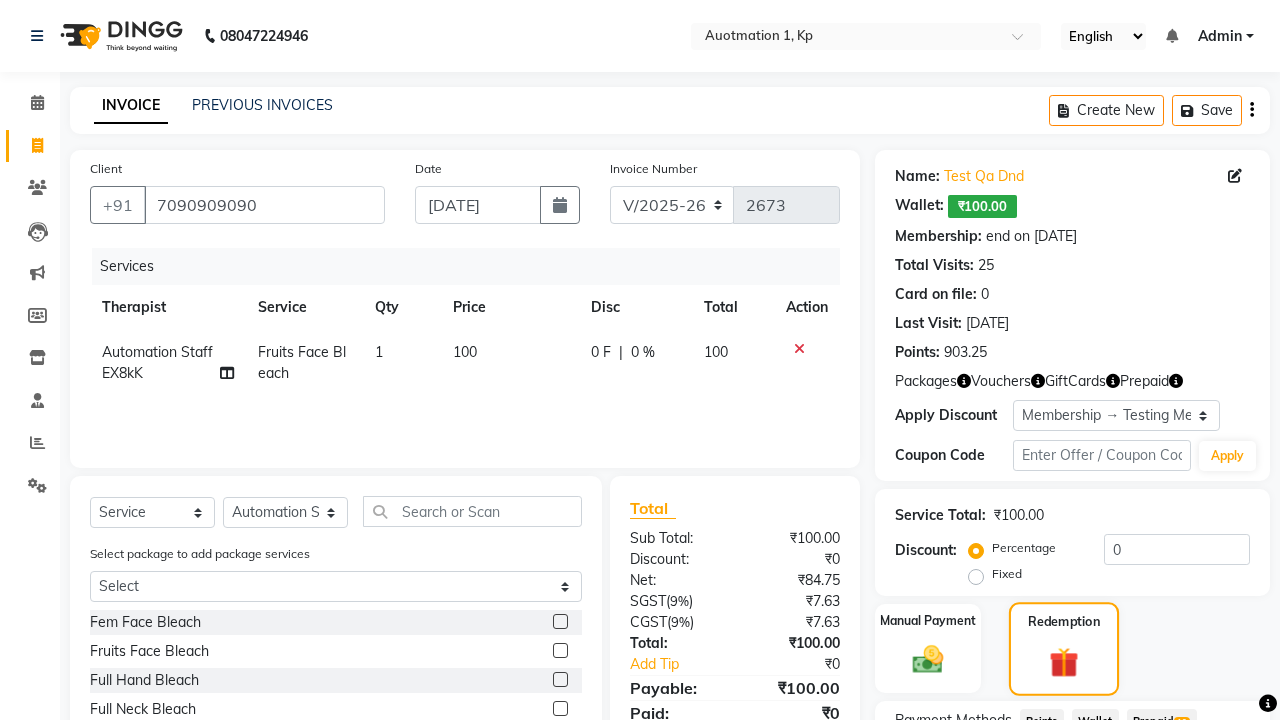 scroll, scrollTop: 38, scrollLeft: 0, axis: vertical 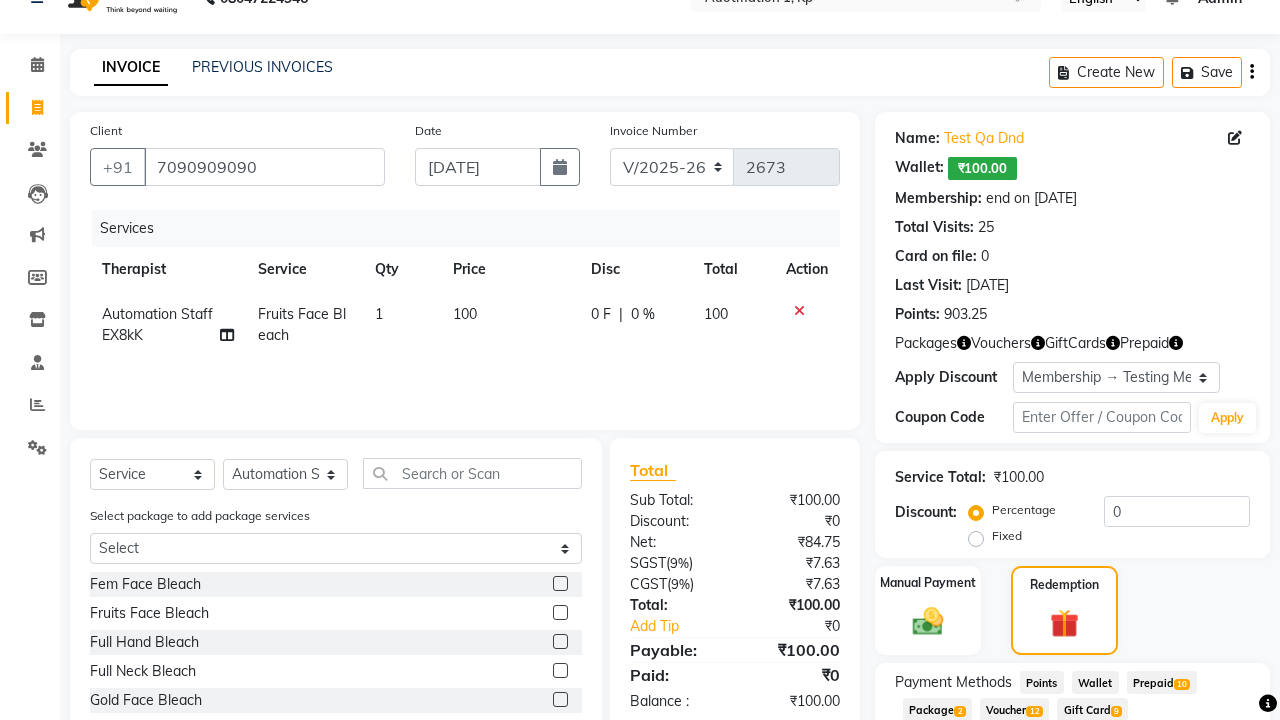 click on "Voucher  12" 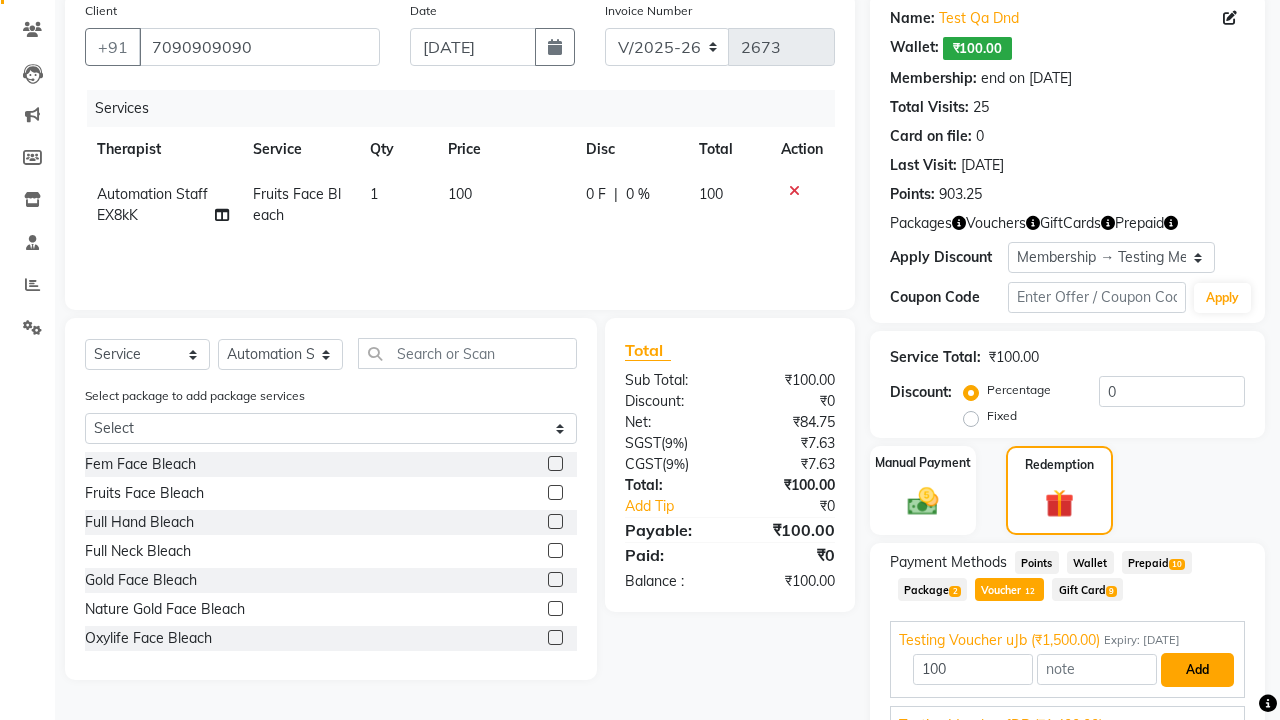 click on "Add" at bounding box center [1197, 670] 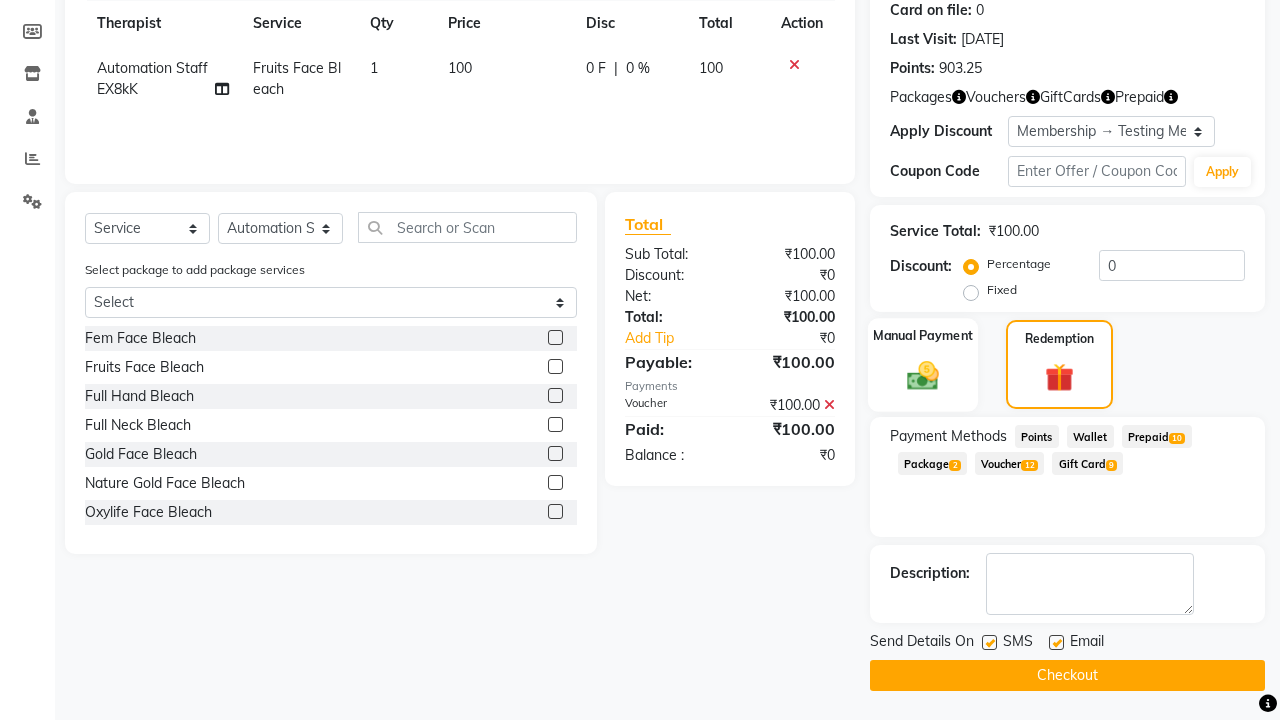 click 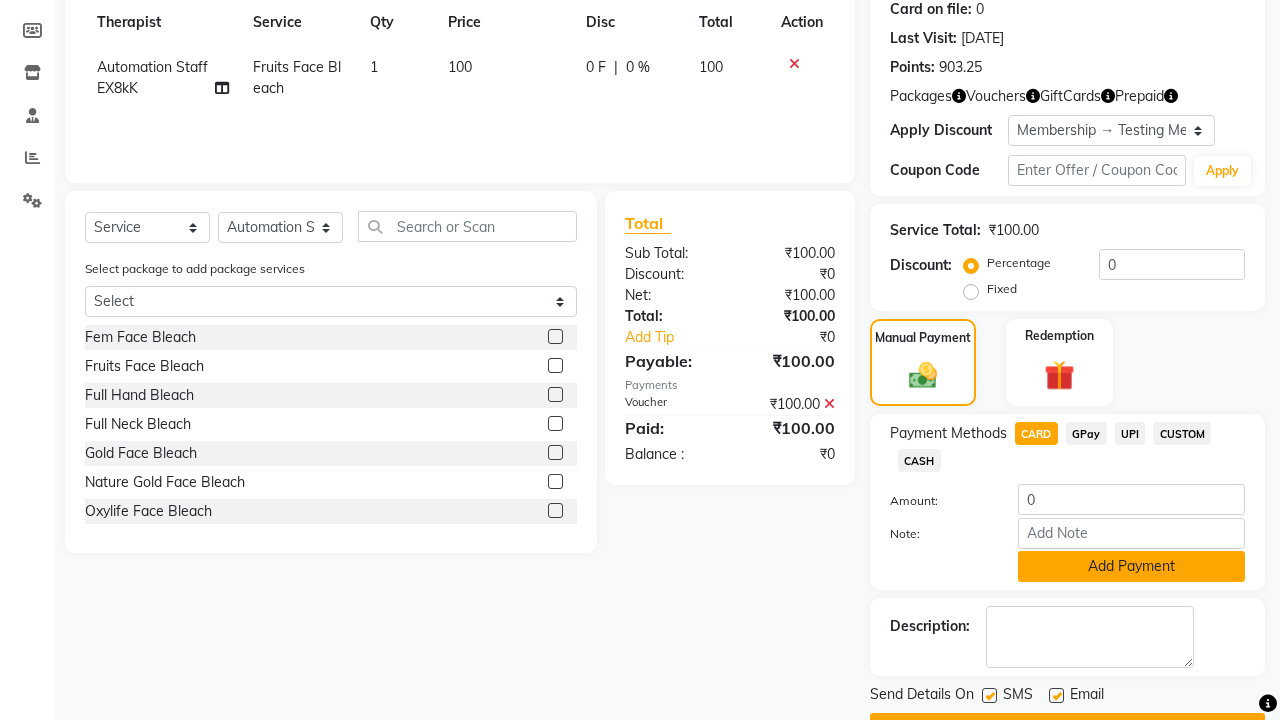 click on "Add Payment" 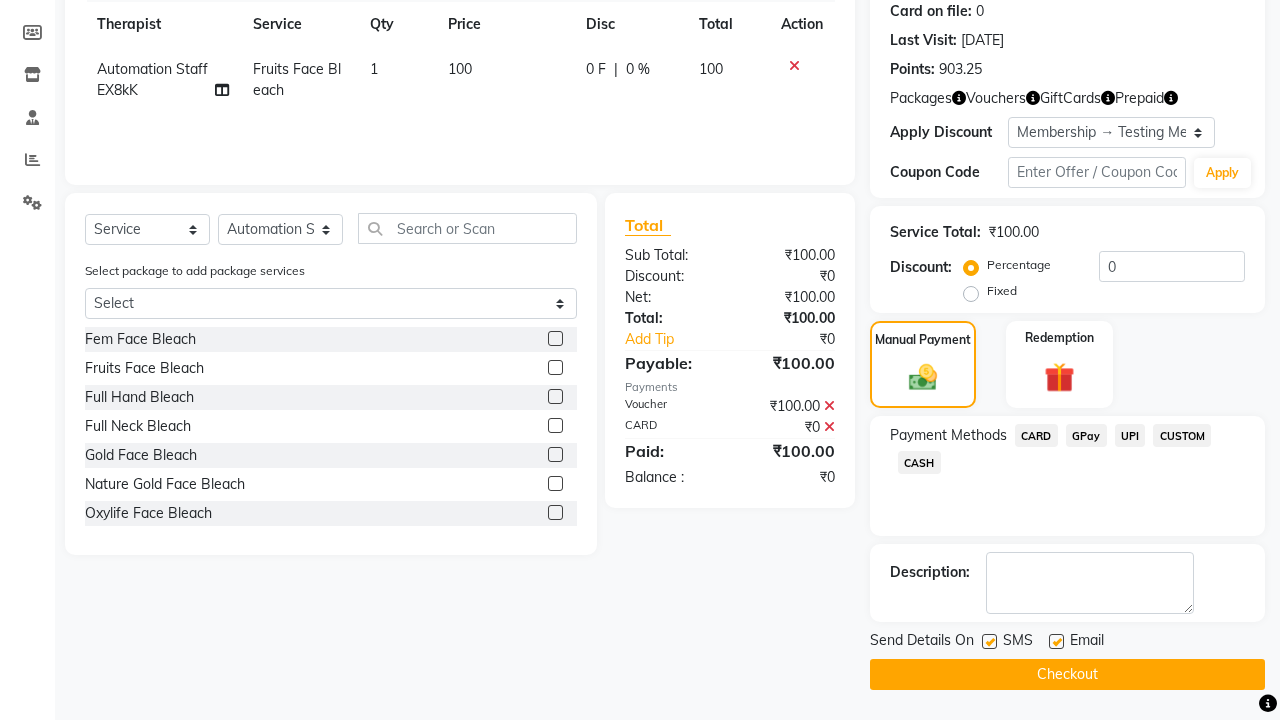 scroll, scrollTop: 283, scrollLeft: 0, axis: vertical 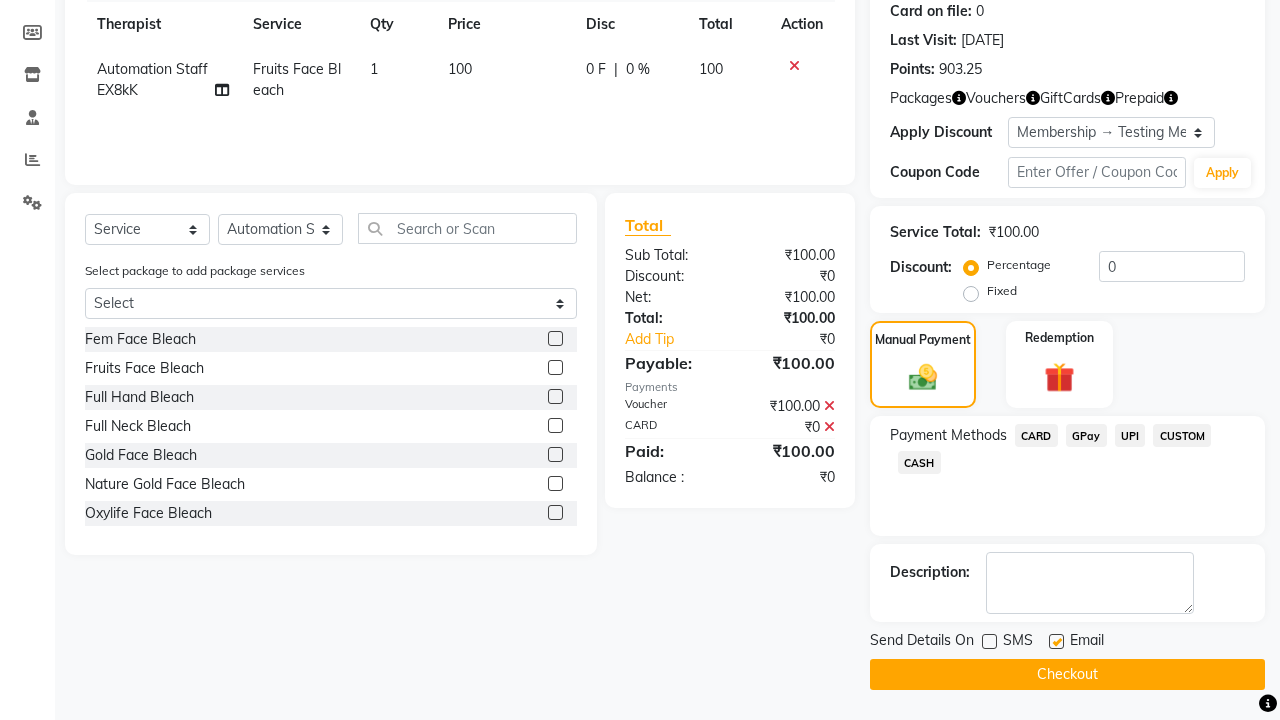 click 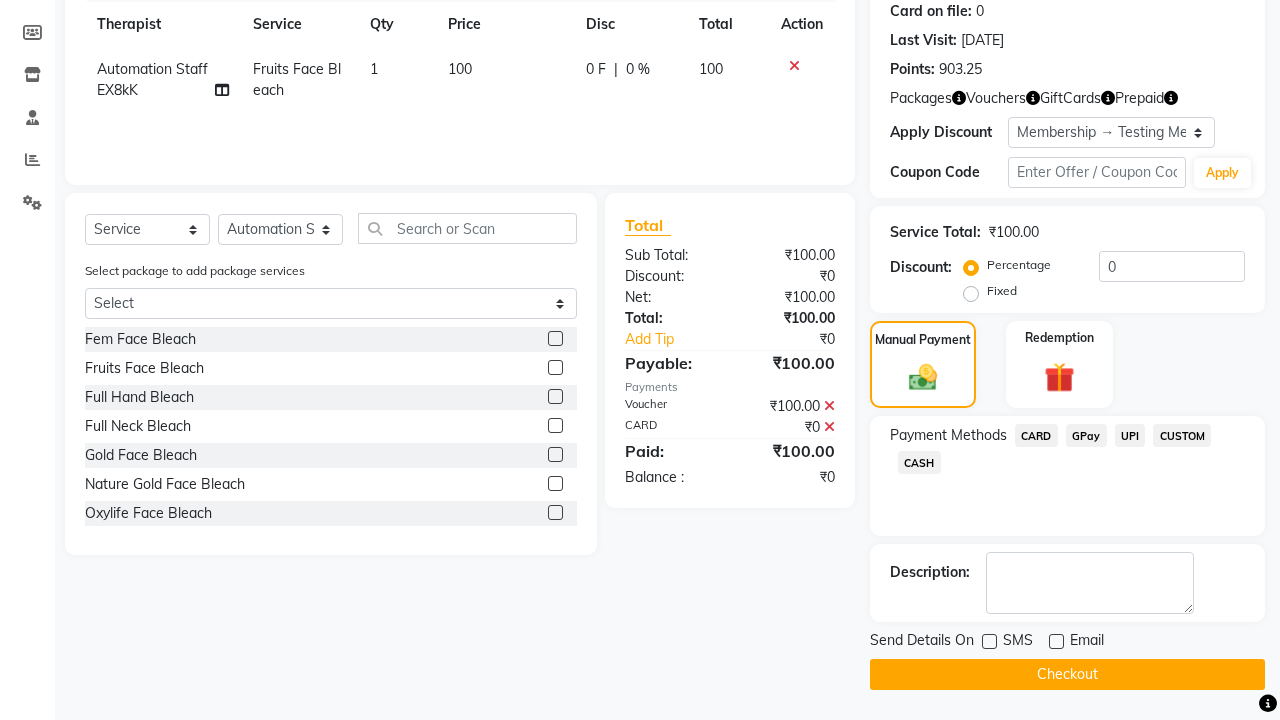 click on "Checkout" 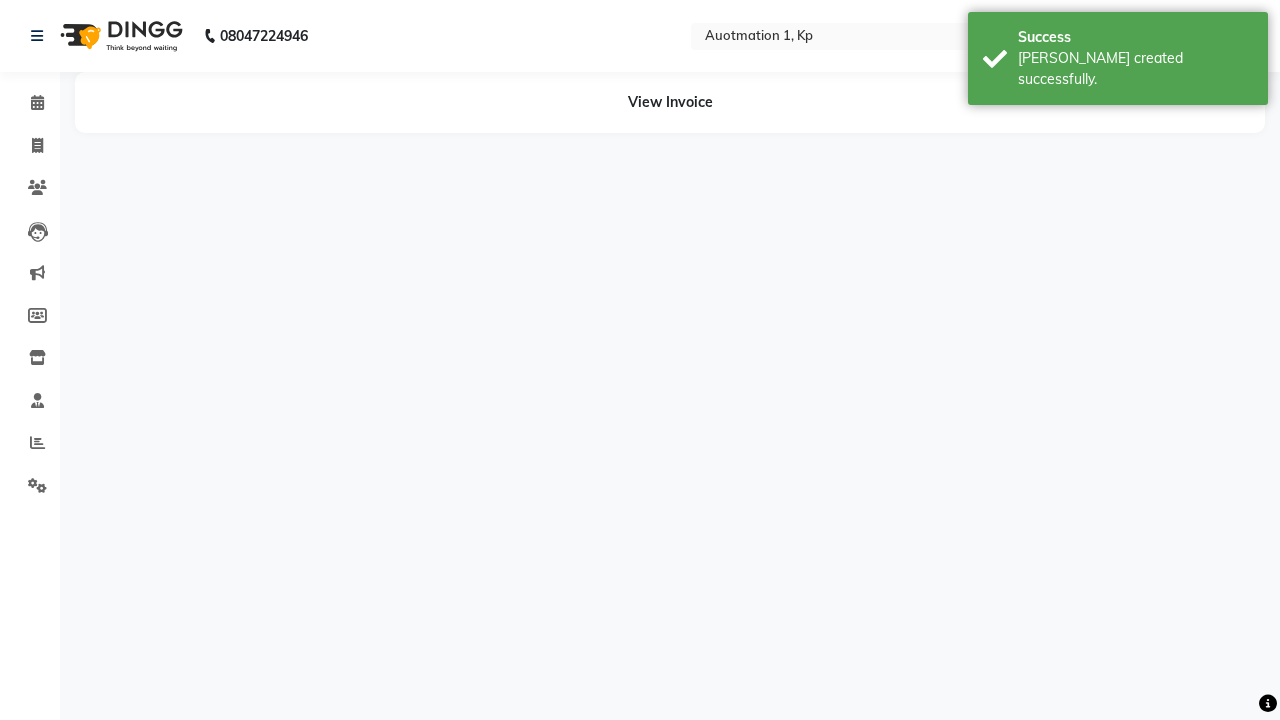 scroll, scrollTop: 0, scrollLeft: 0, axis: both 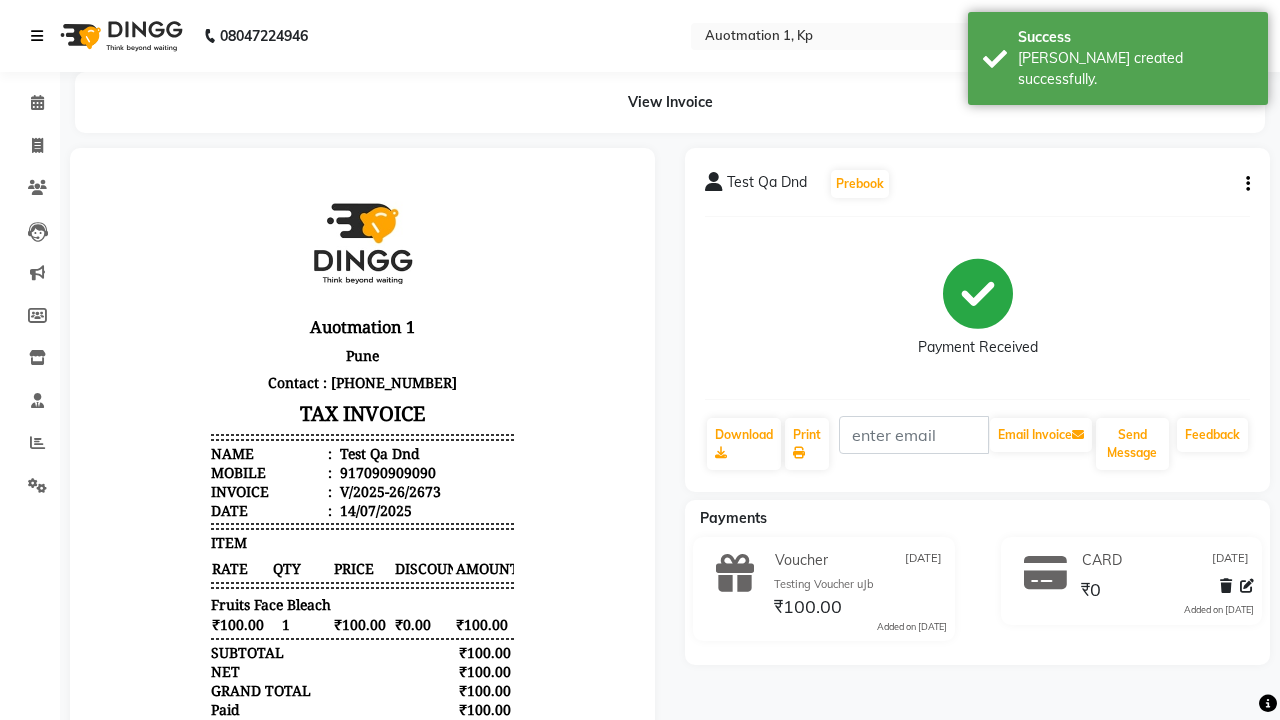 click on "[PERSON_NAME] created successfully." at bounding box center [1135, 69] 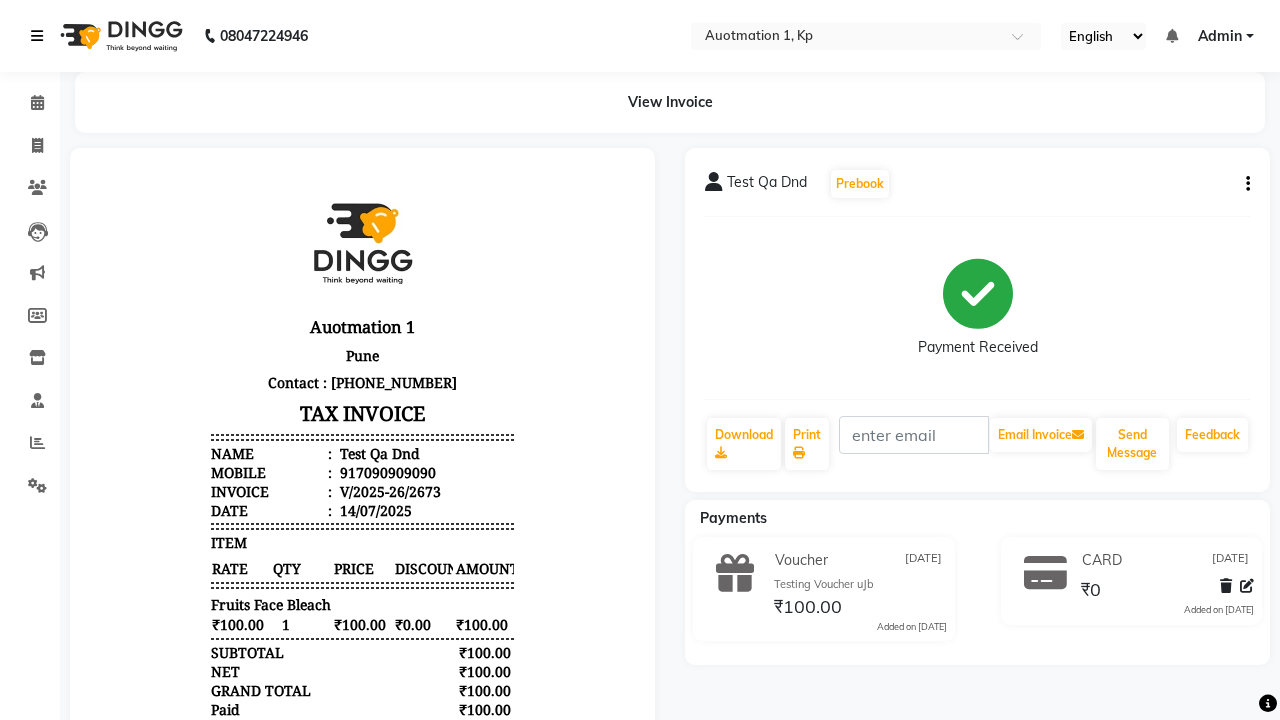click at bounding box center (37, 36) 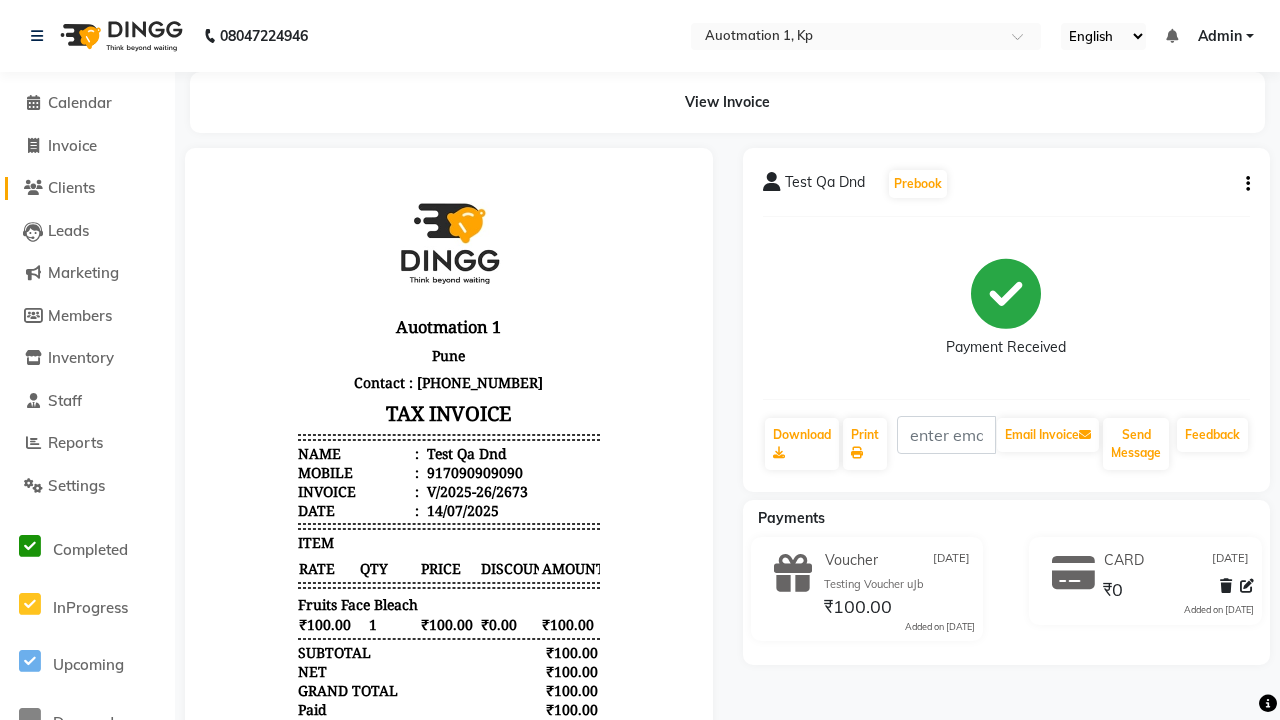 click on "Clients" 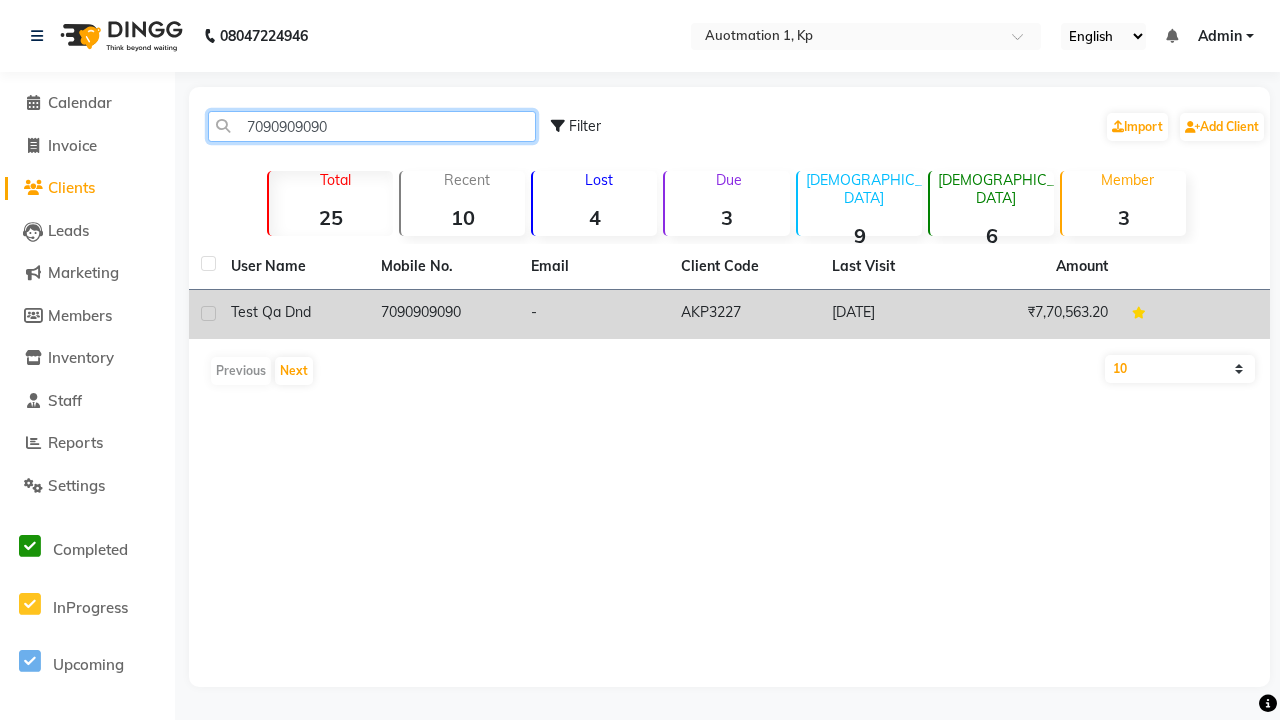 type on "7090909090" 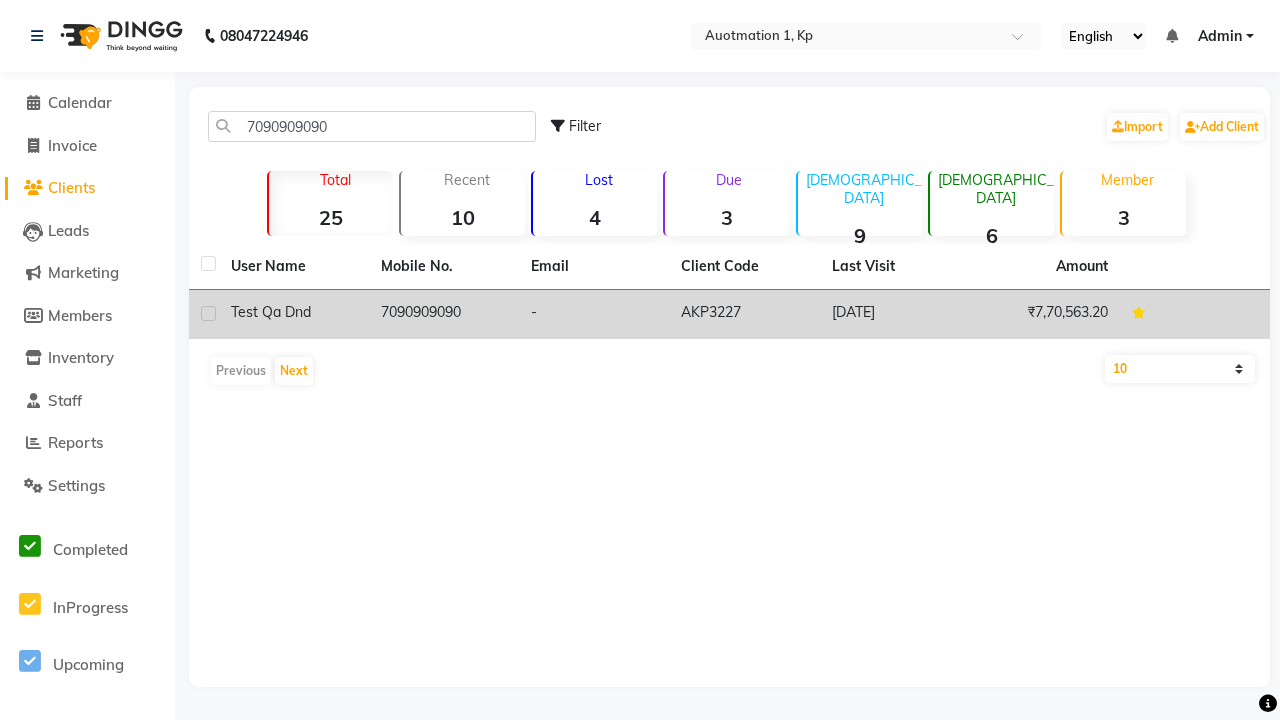 click on "7090909090" 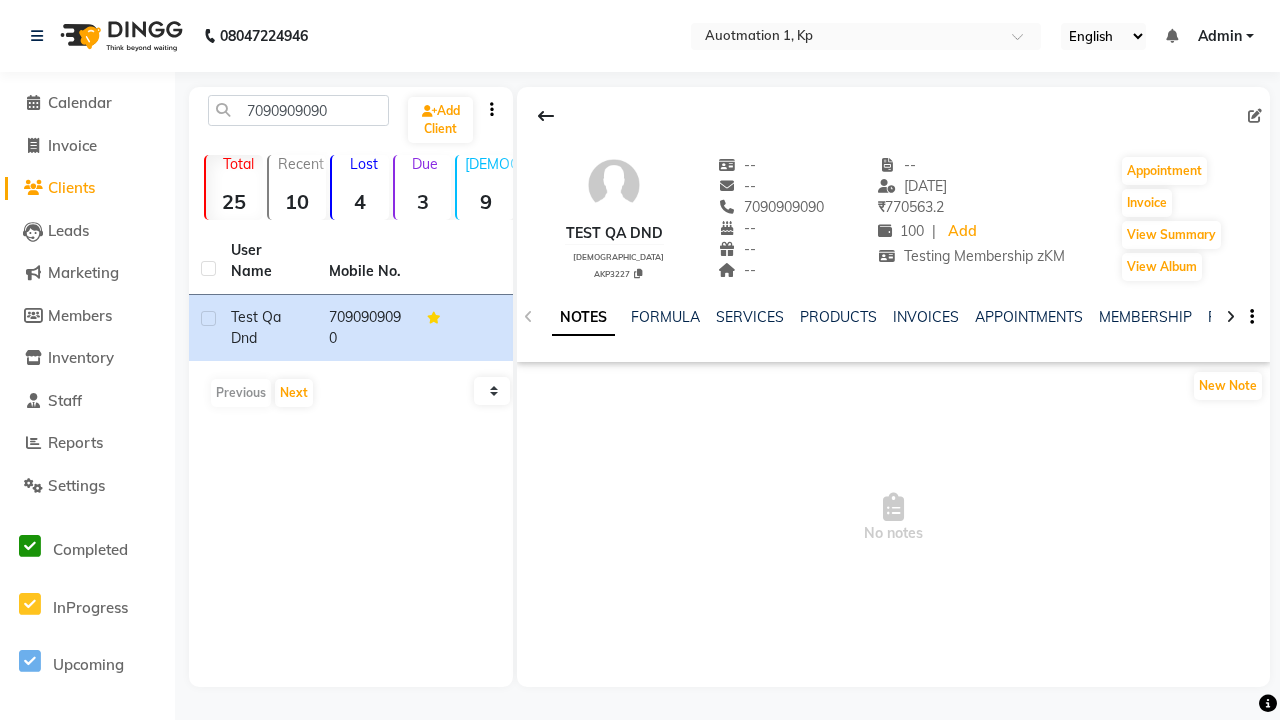 click on "VOUCHERS" 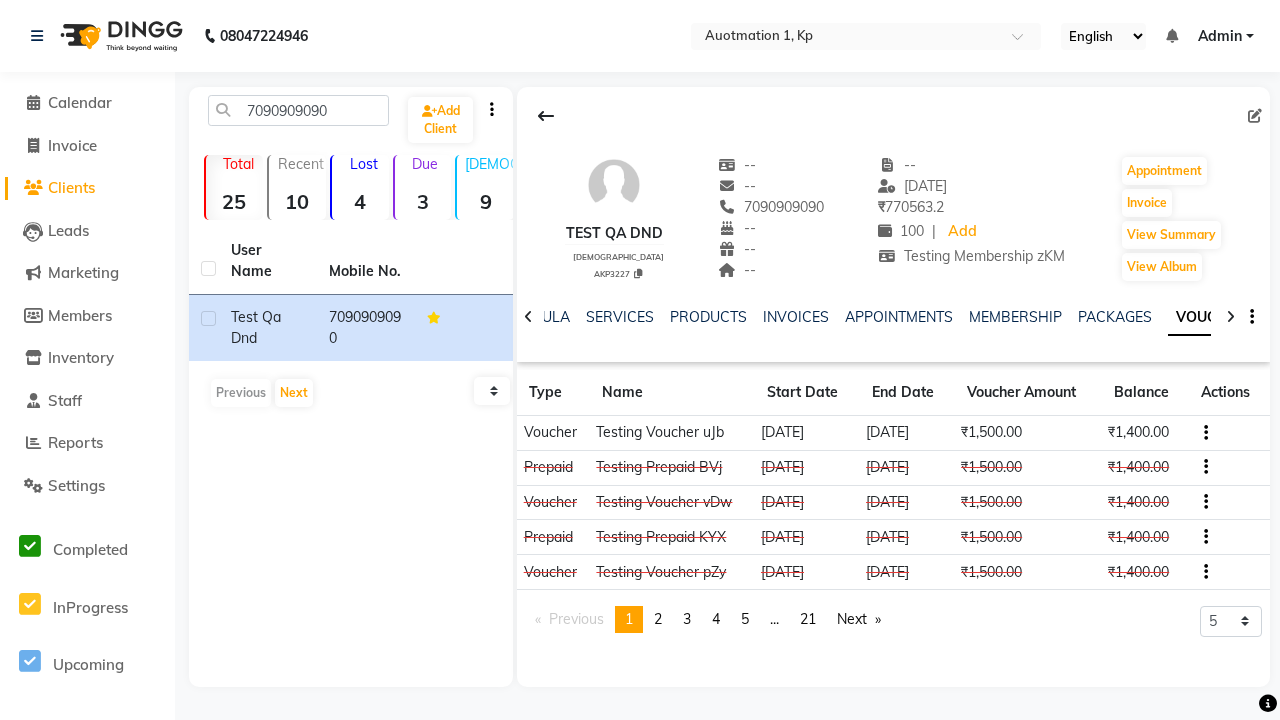 scroll, scrollTop: 0, scrollLeft: 460, axis: horizontal 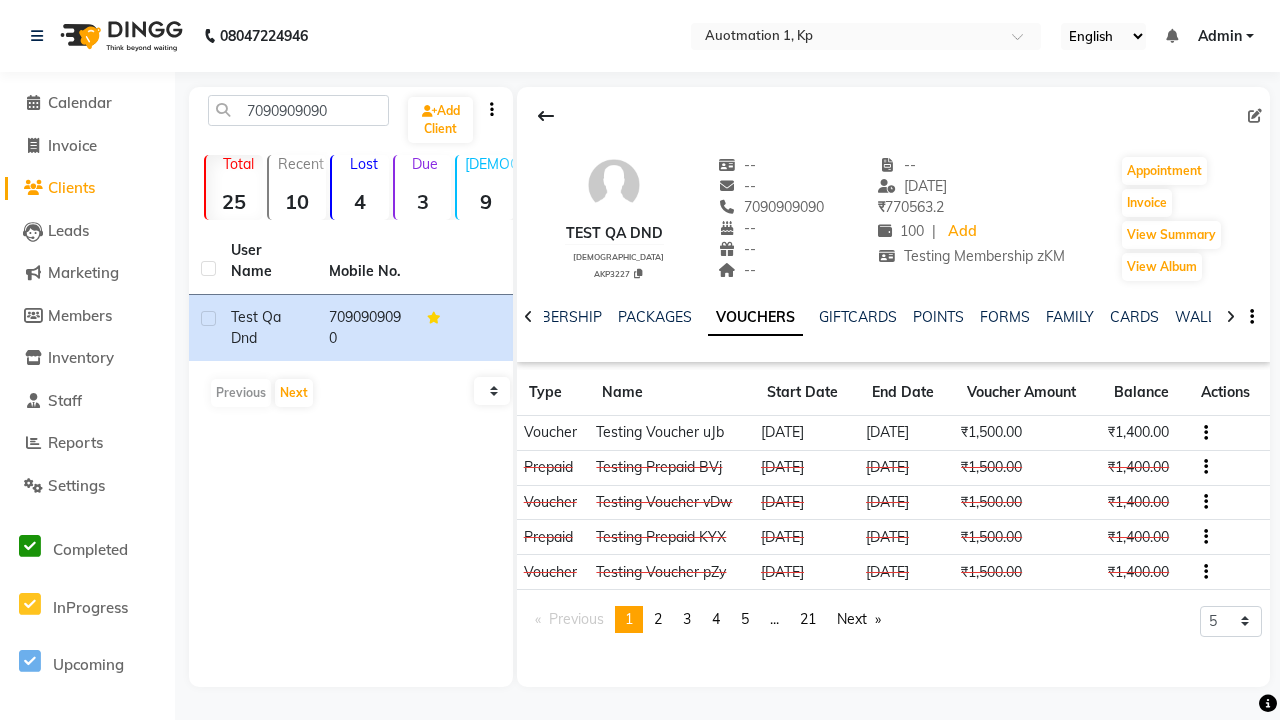 click 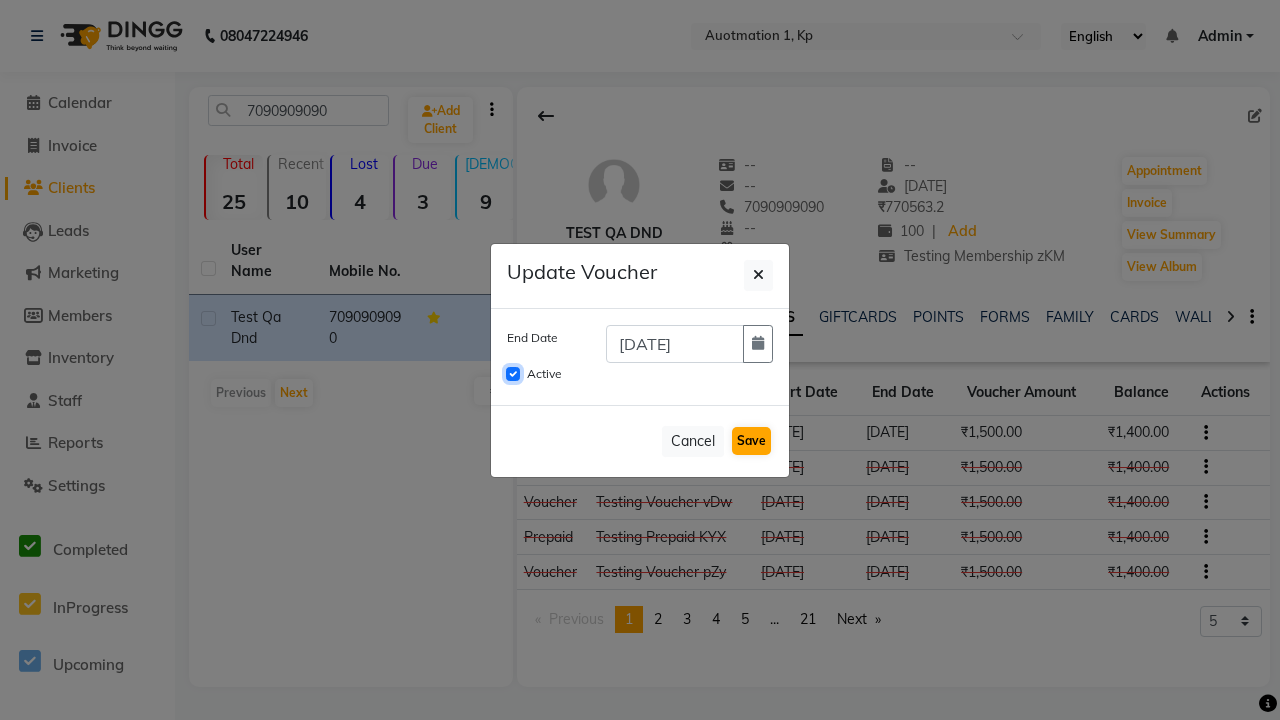 click on "Active" at bounding box center [513, 374] 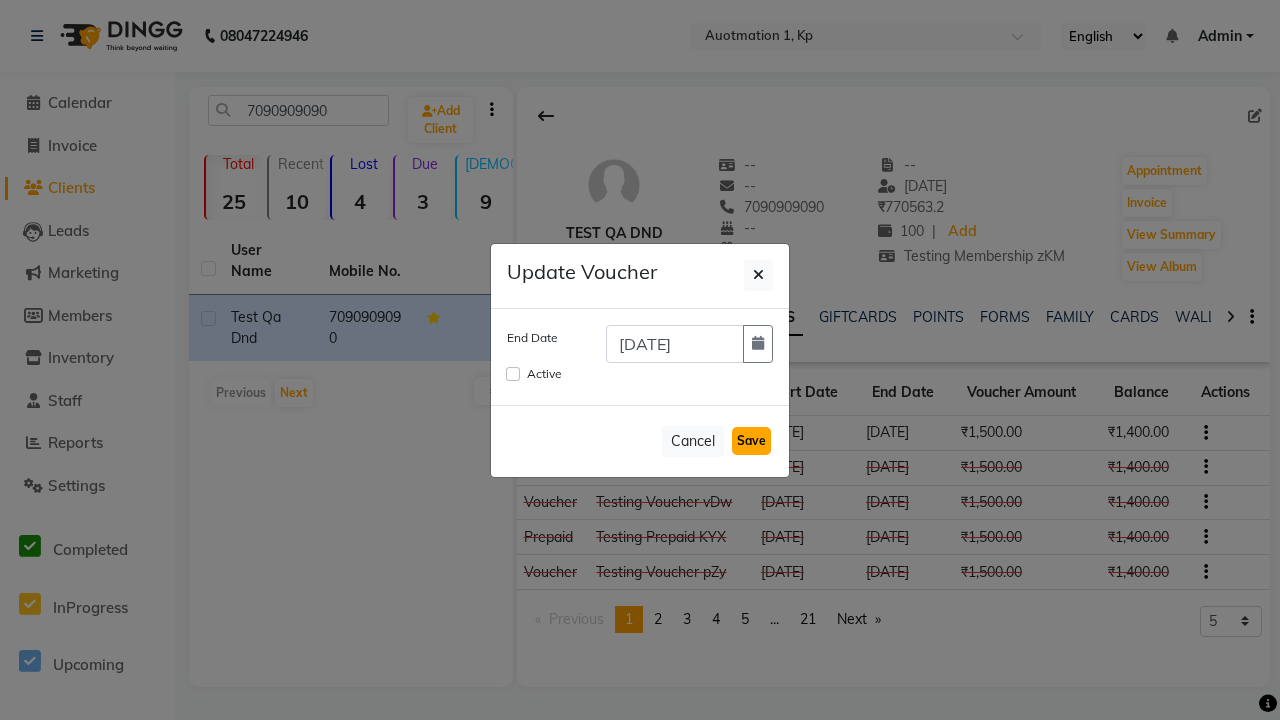 click on "Save" 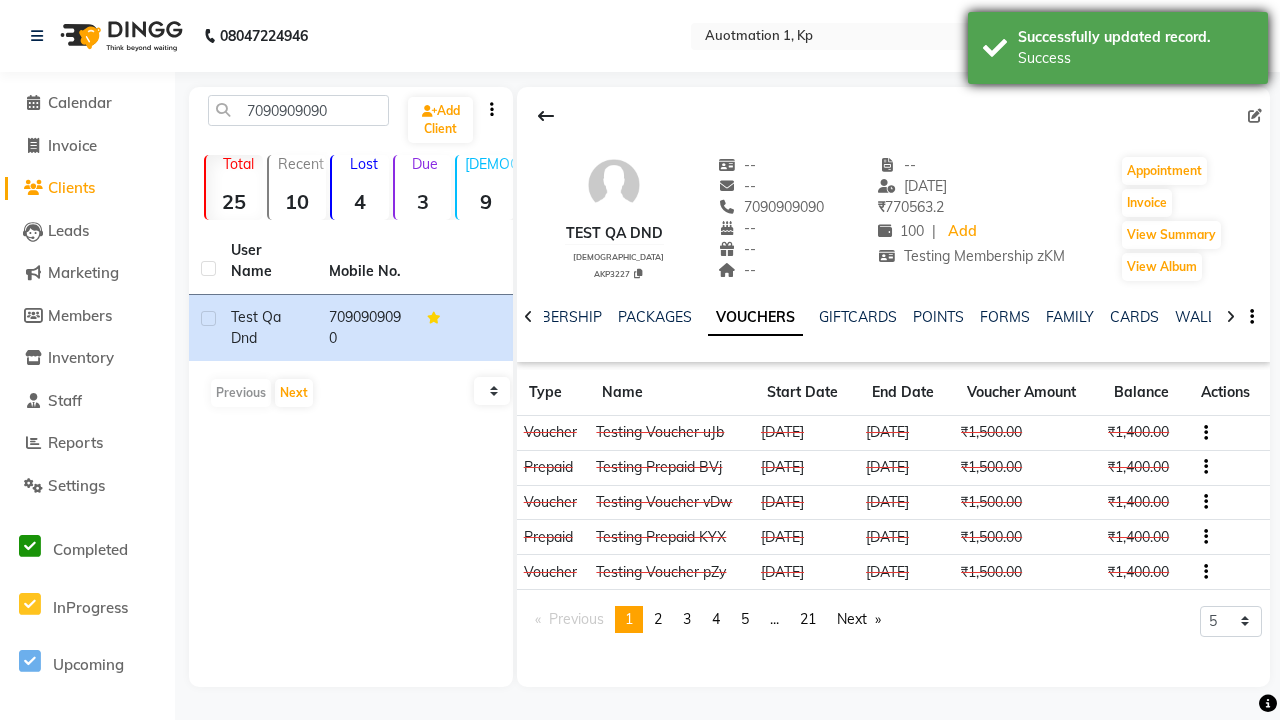 click on "Success" at bounding box center (1135, 58) 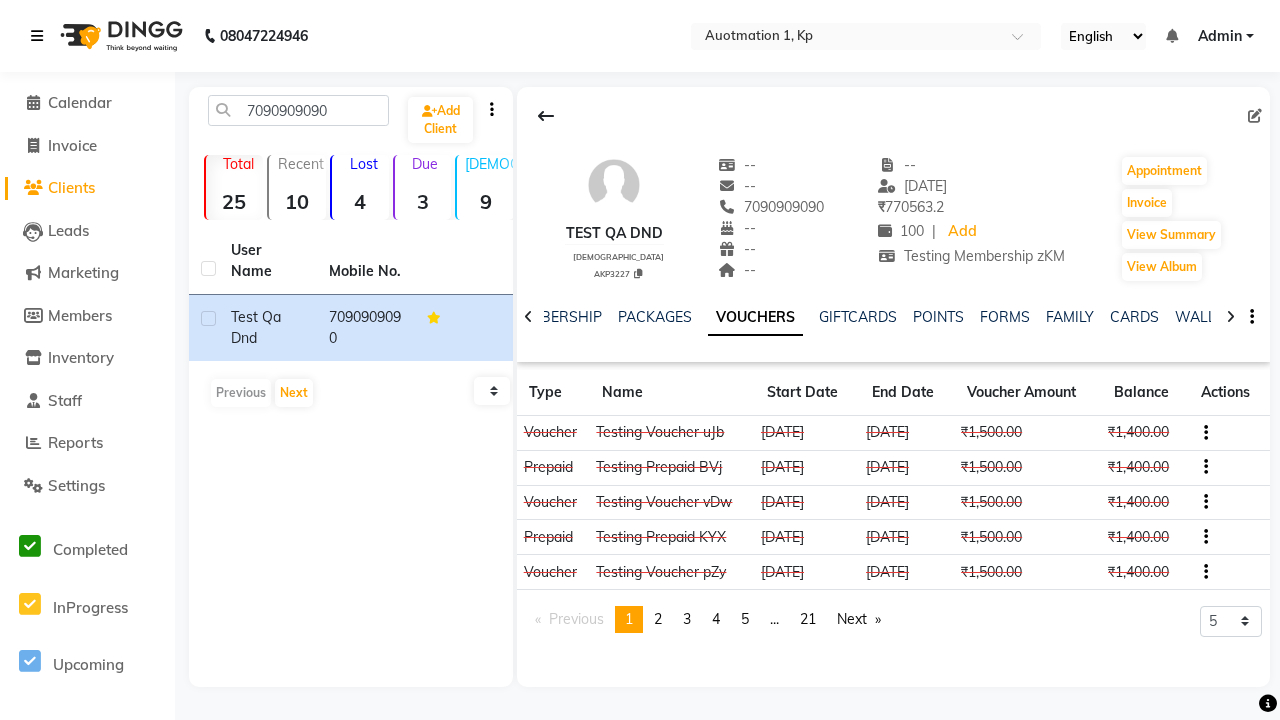 click at bounding box center [37, 36] 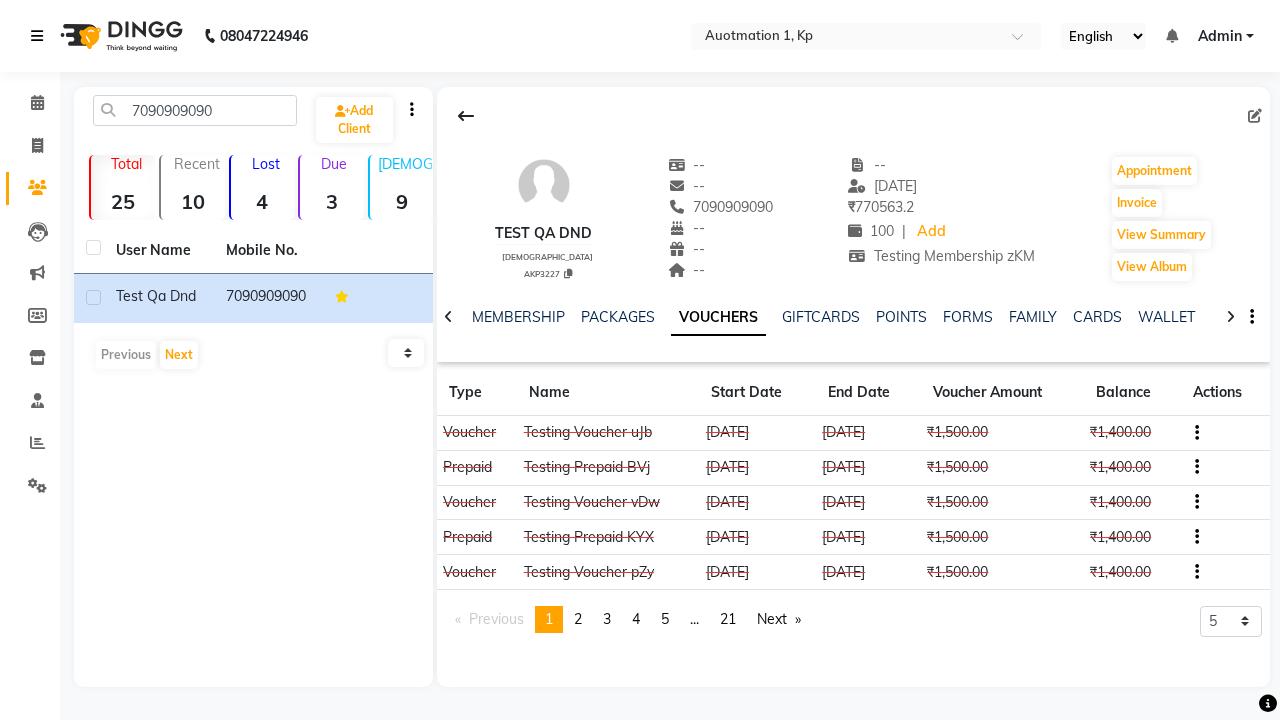 scroll, scrollTop: 0, scrollLeft: 417, axis: horizontal 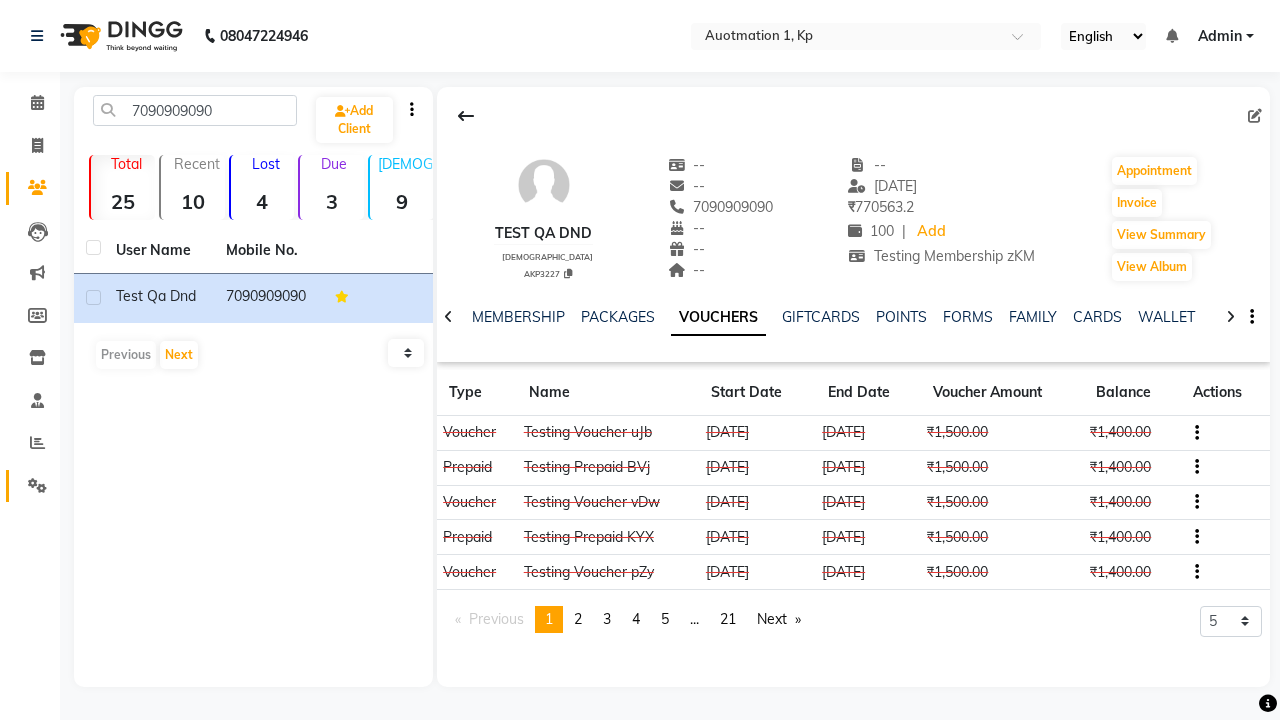 click 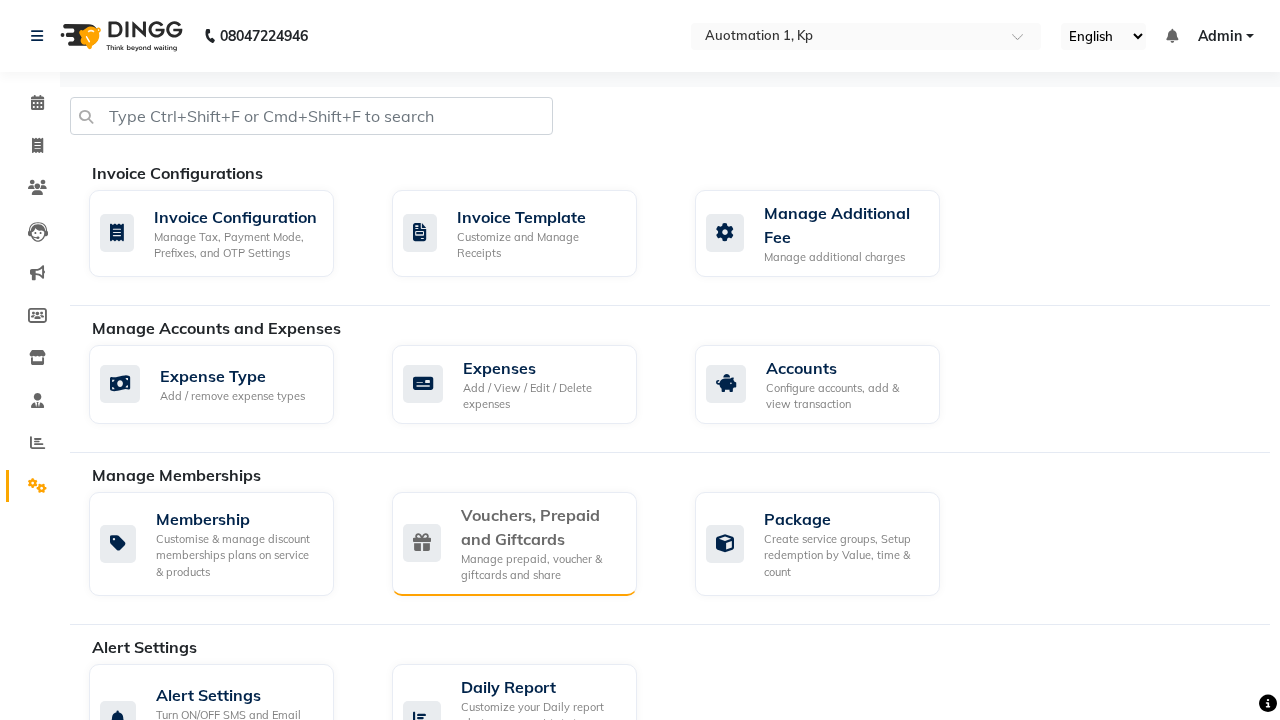 click on "Vouchers, Prepaid and Giftcards" 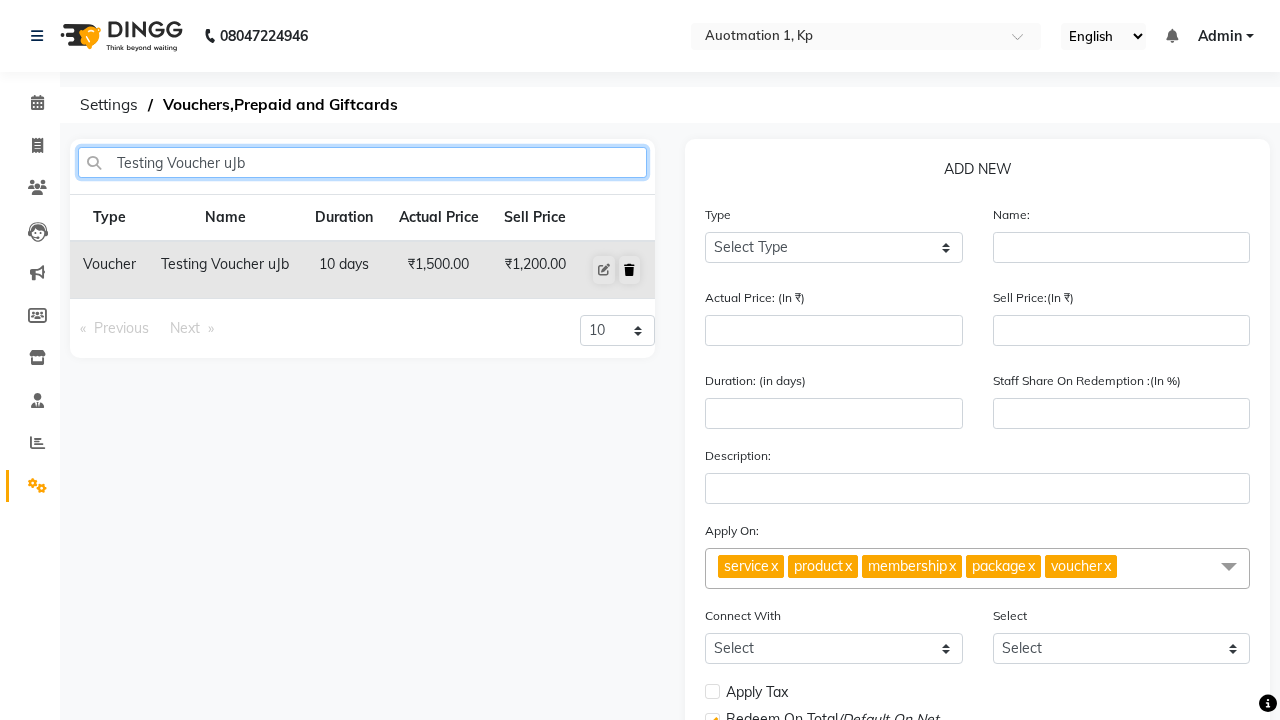 type on "Testing Voucher uJb" 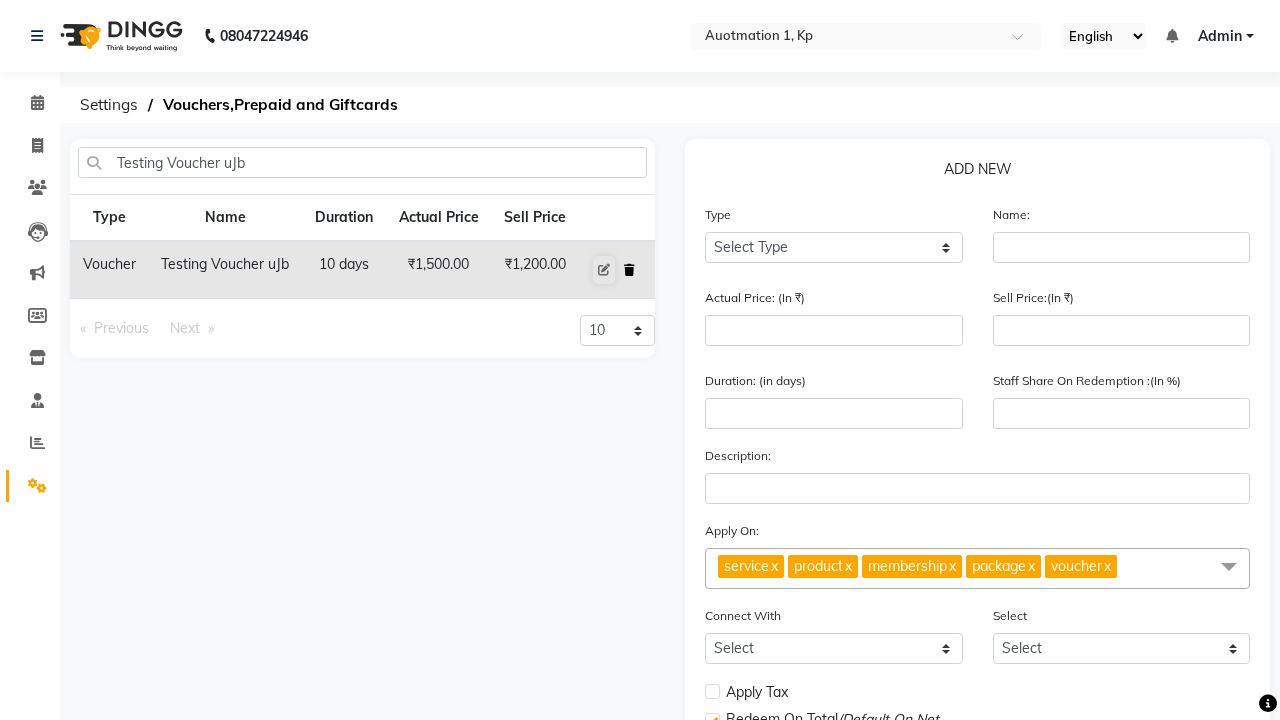 click 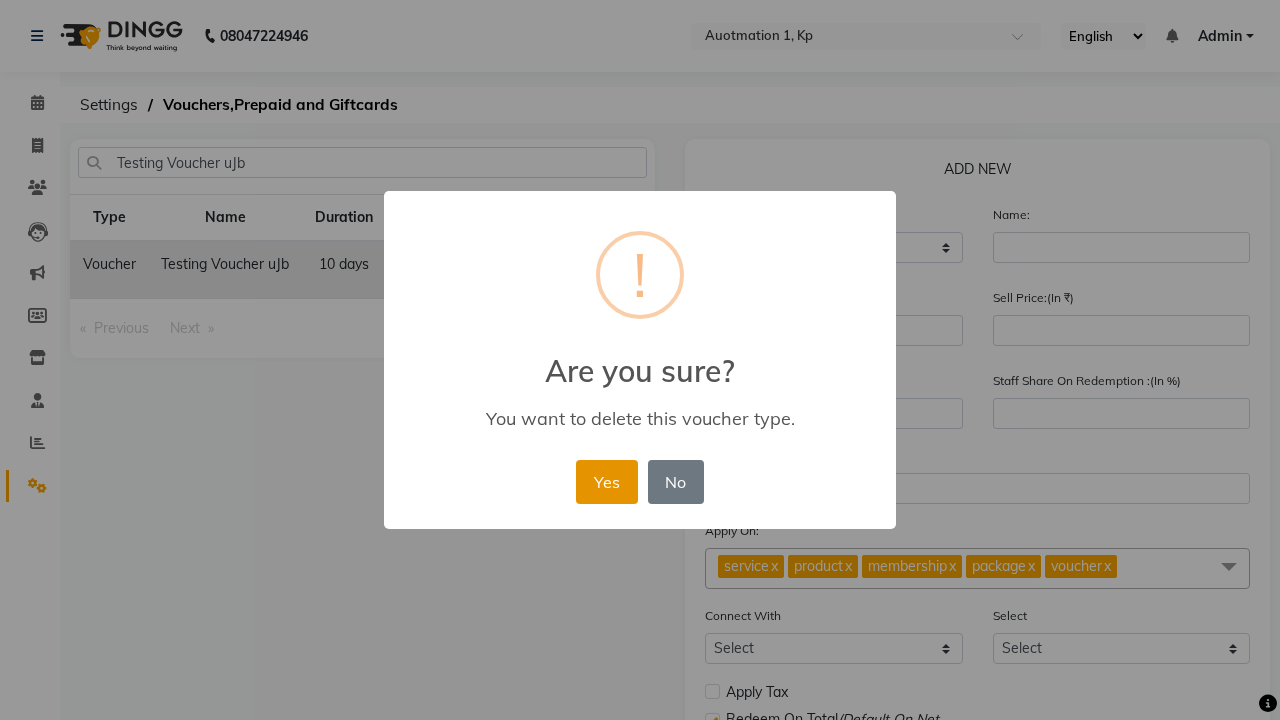 click on "Yes" at bounding box center (606, 482) 